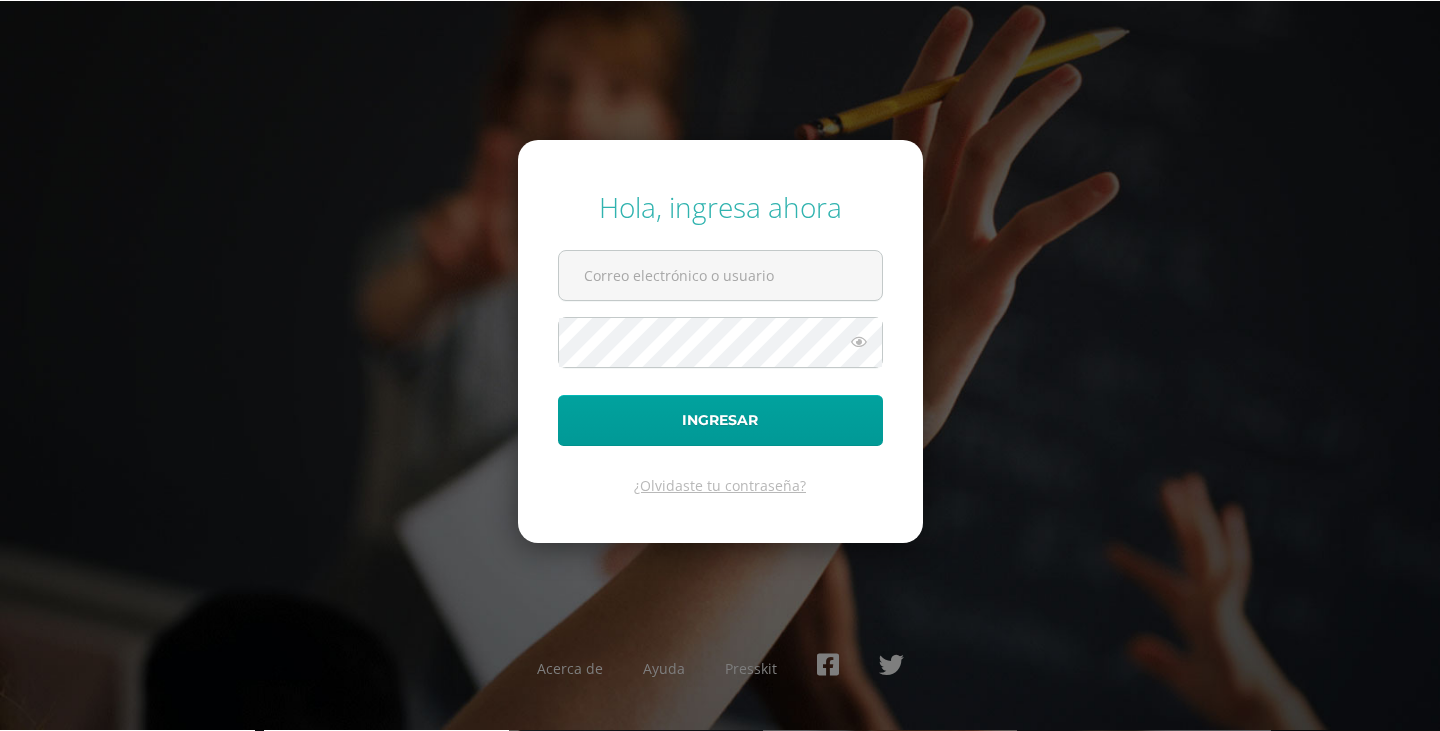scroll, scrollTop: 0, scrollLeft: 0, axis: both 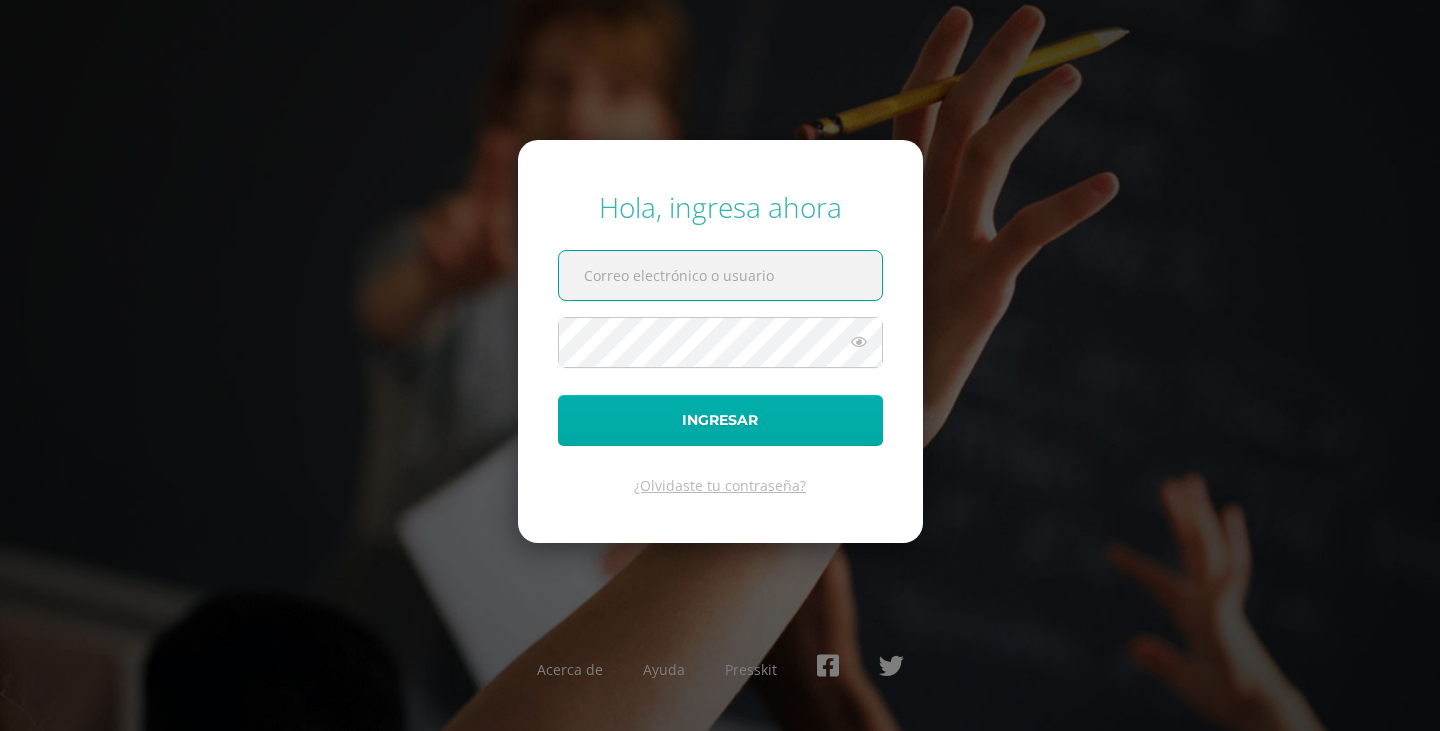 type on "lourdesh@cig.edu.gt" 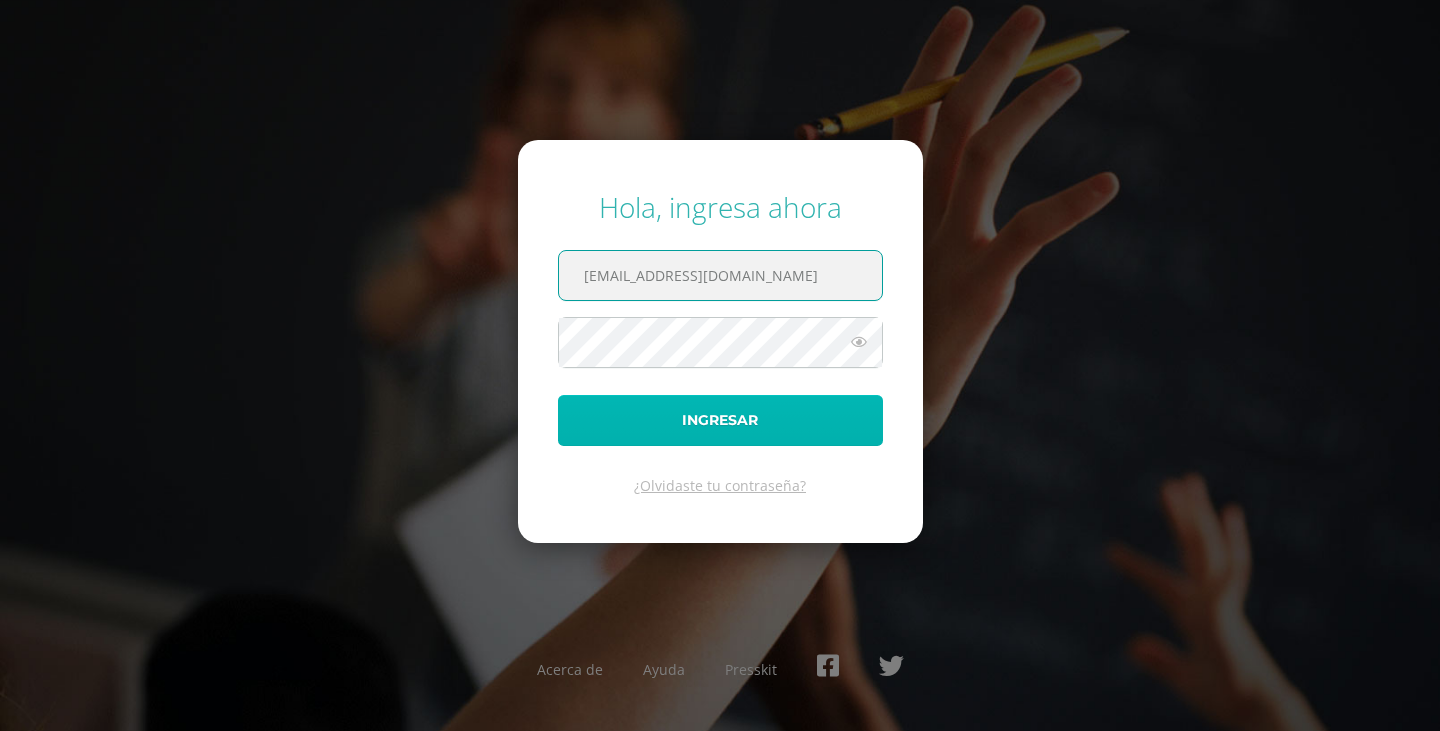click on "Ingresar" at bounding box center [720, 420] 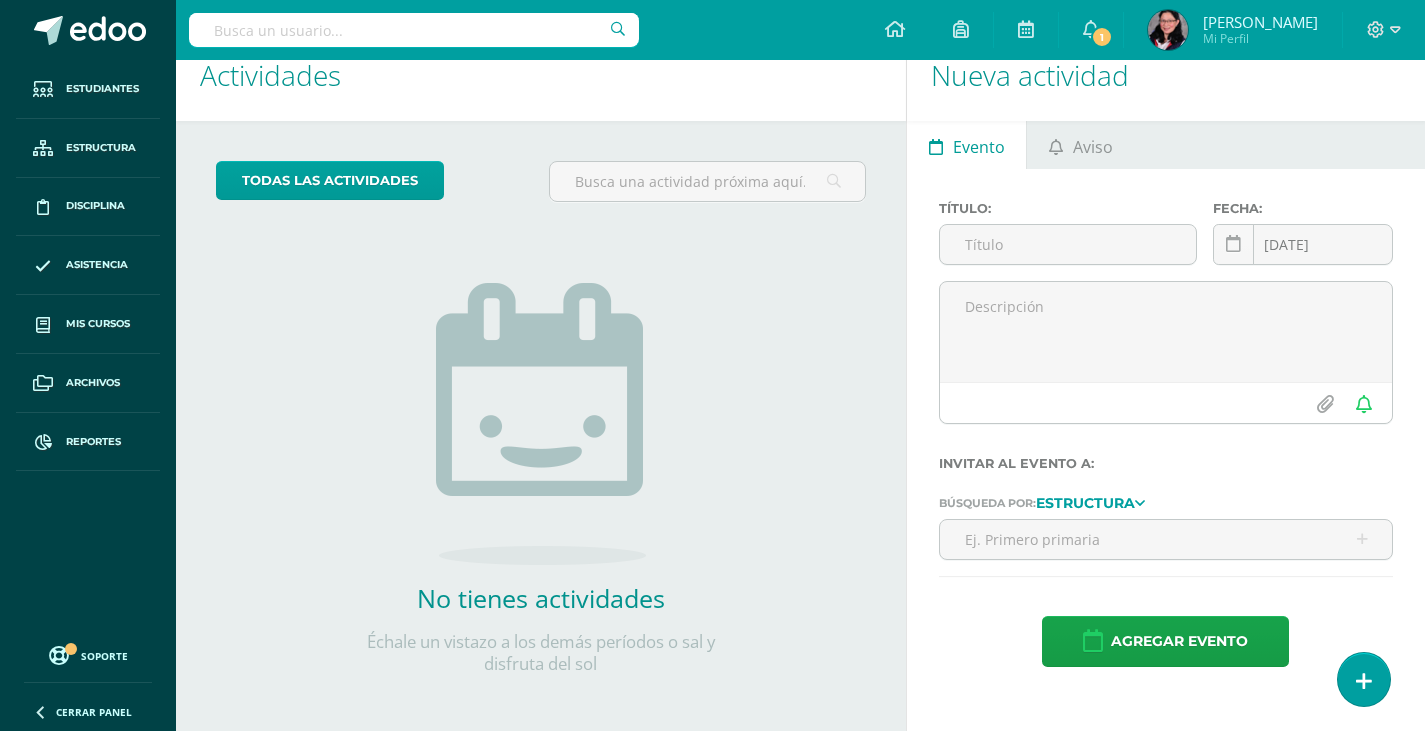 scroll, scrollTop: 38, scrollLeft: 0, axis: vertical 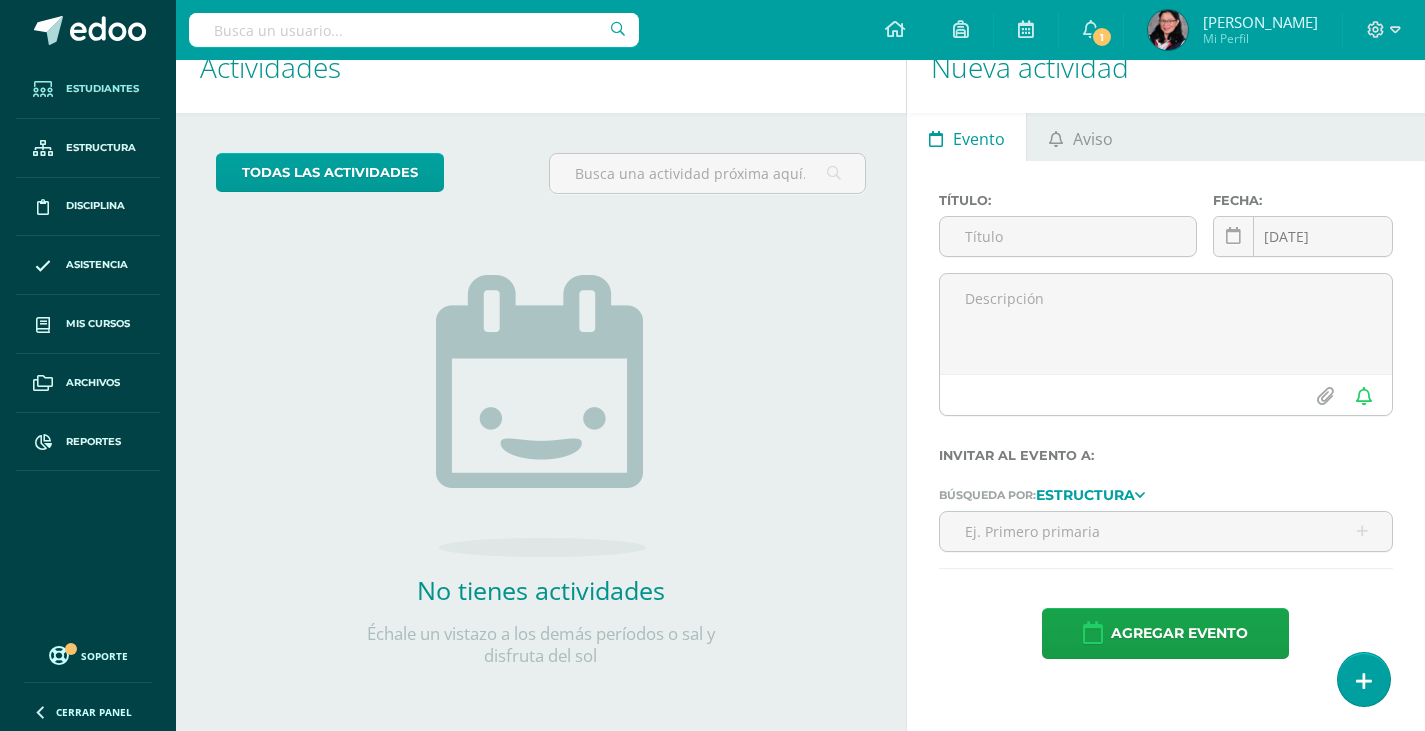 click on "Estudiantes" at bounding box center (102, 89) 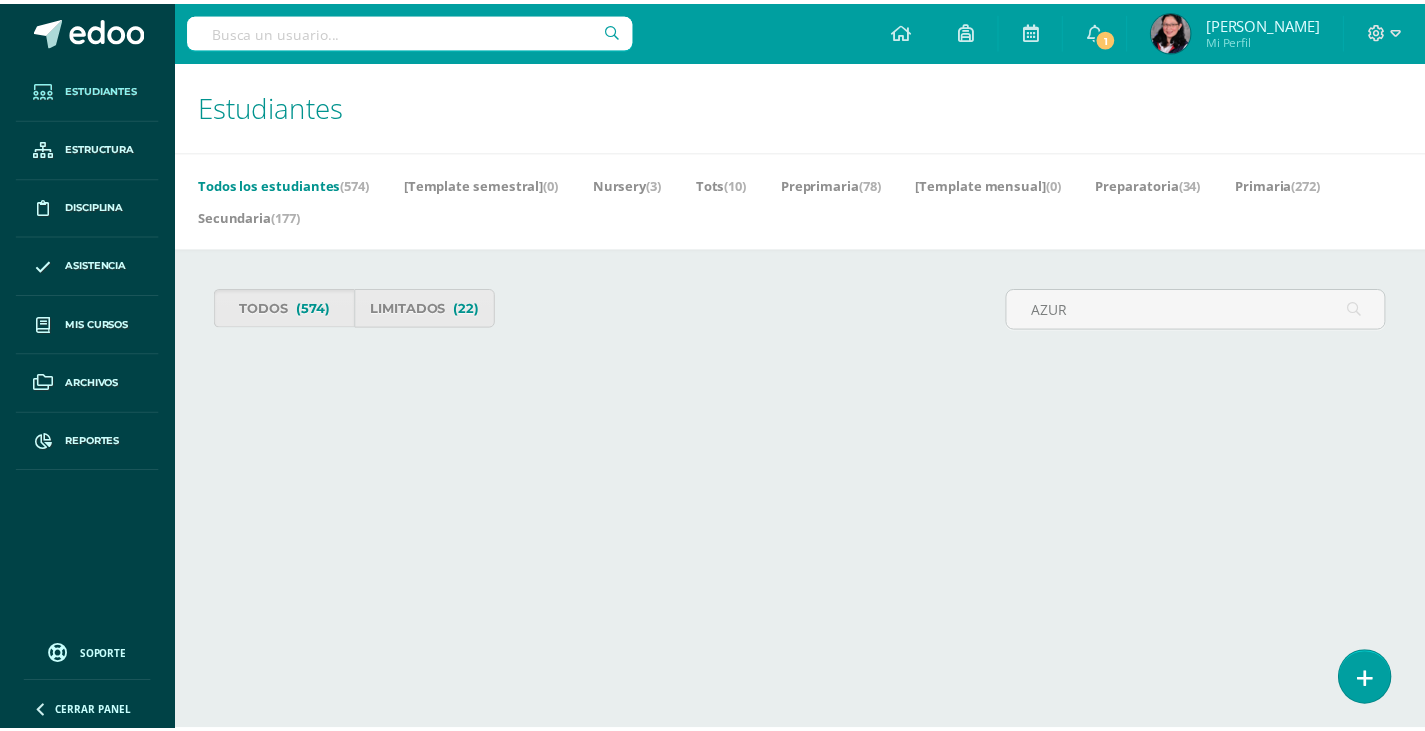 scroll, scrollTop: 0, scrollLeft: 0, axis: both 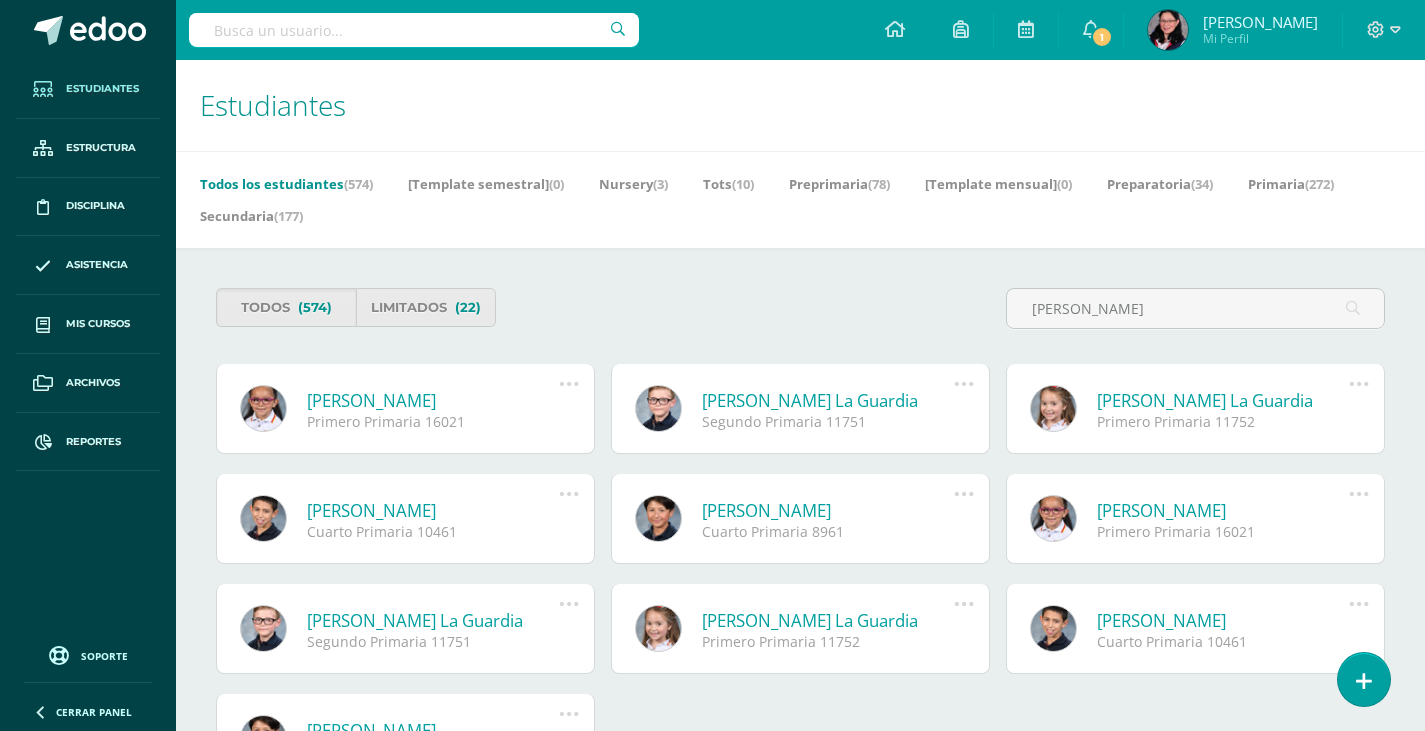 type on "[PERSON_NAME]" 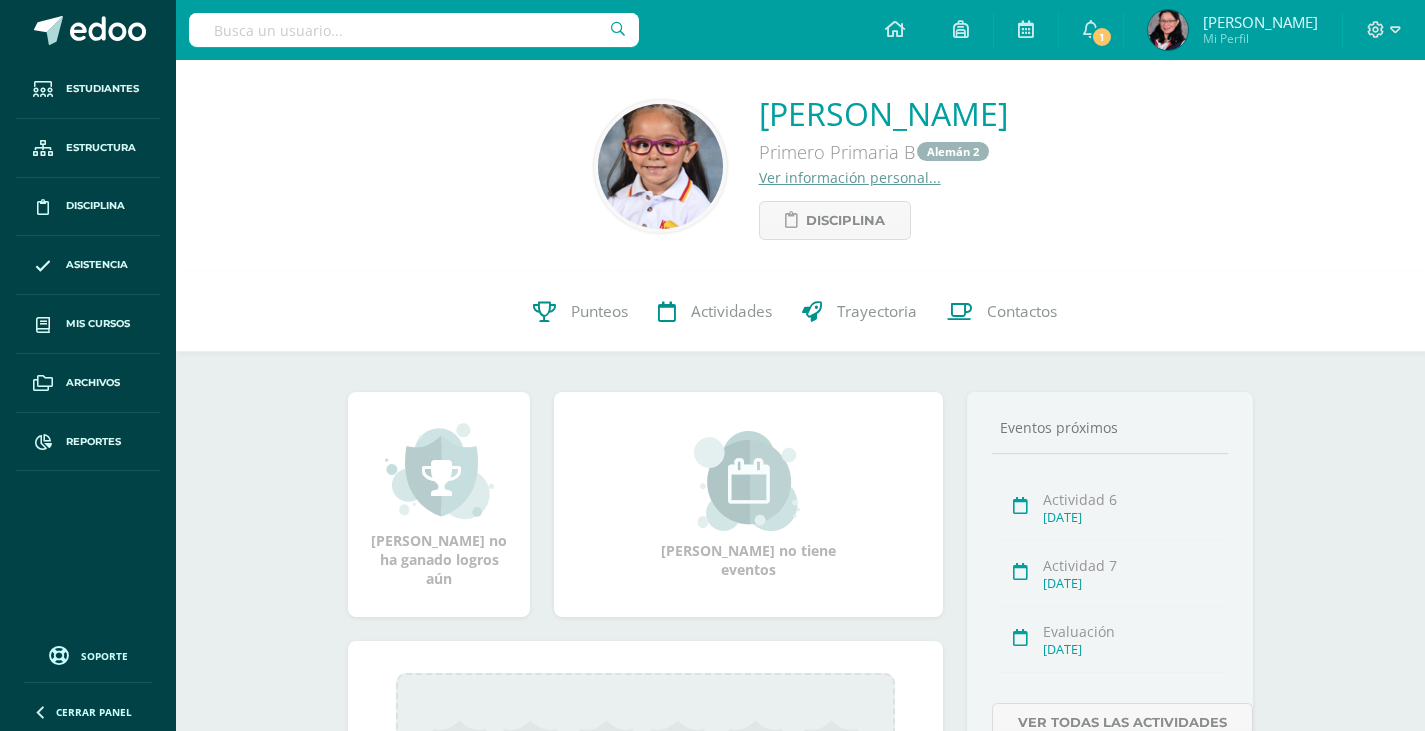 scroll, scrollTop: 0, scrollLeft: 0, axis: both 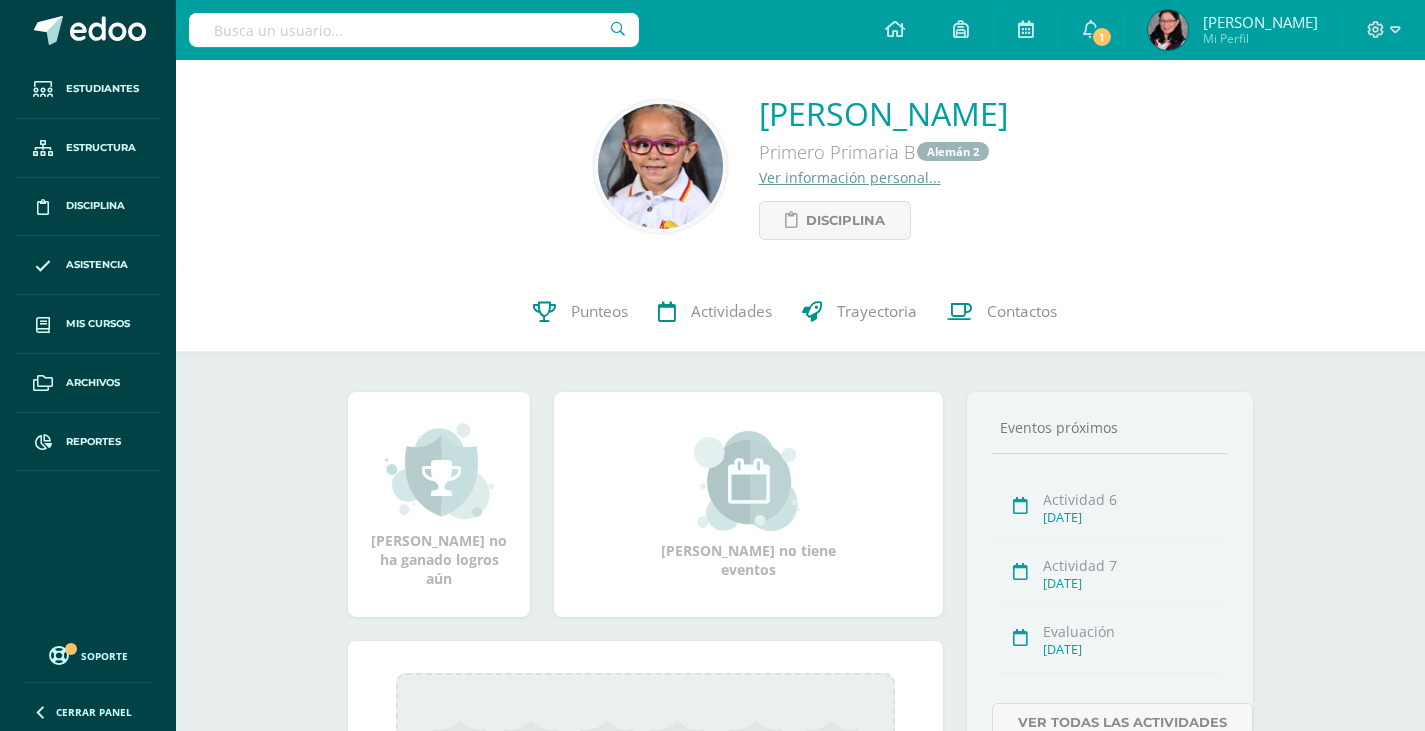 click at bounding box center (660, 166) 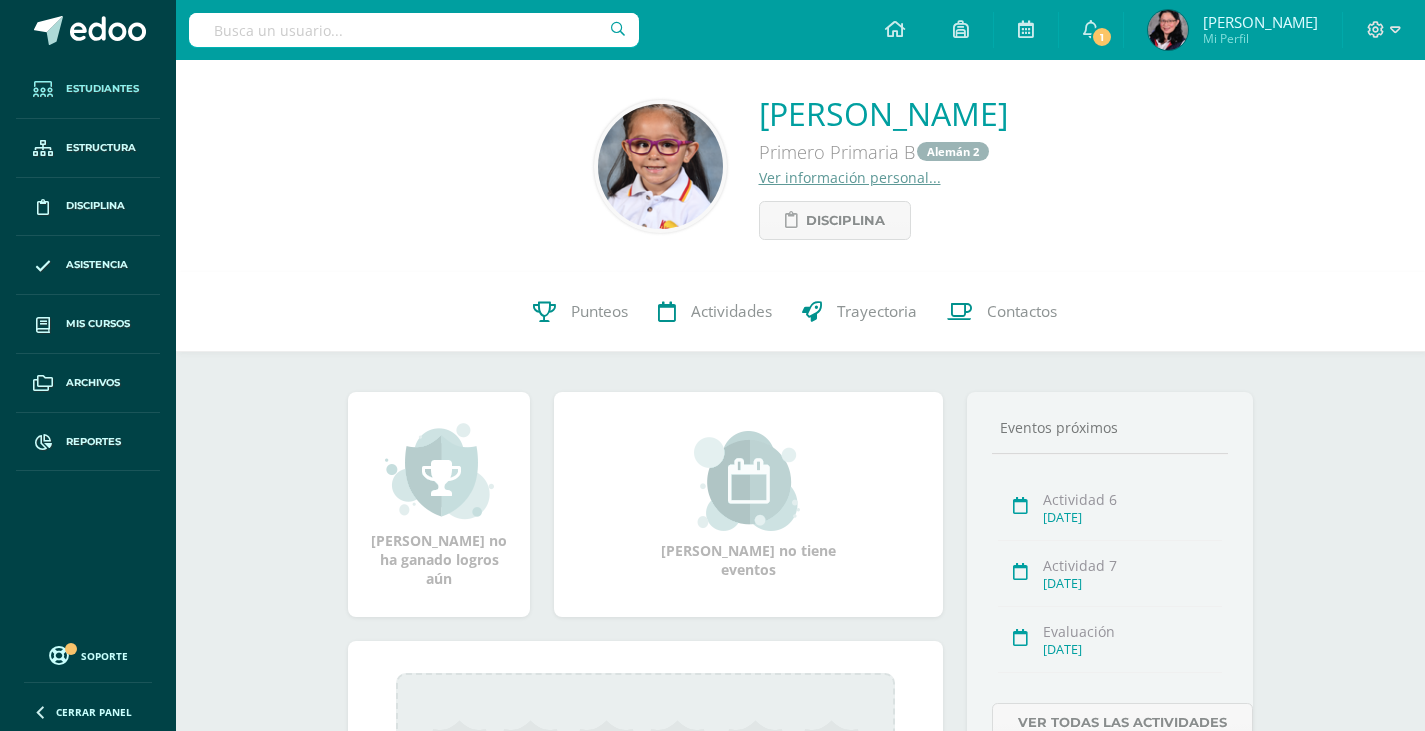 click on "Estudiantes" at bounding box center (102, 89) 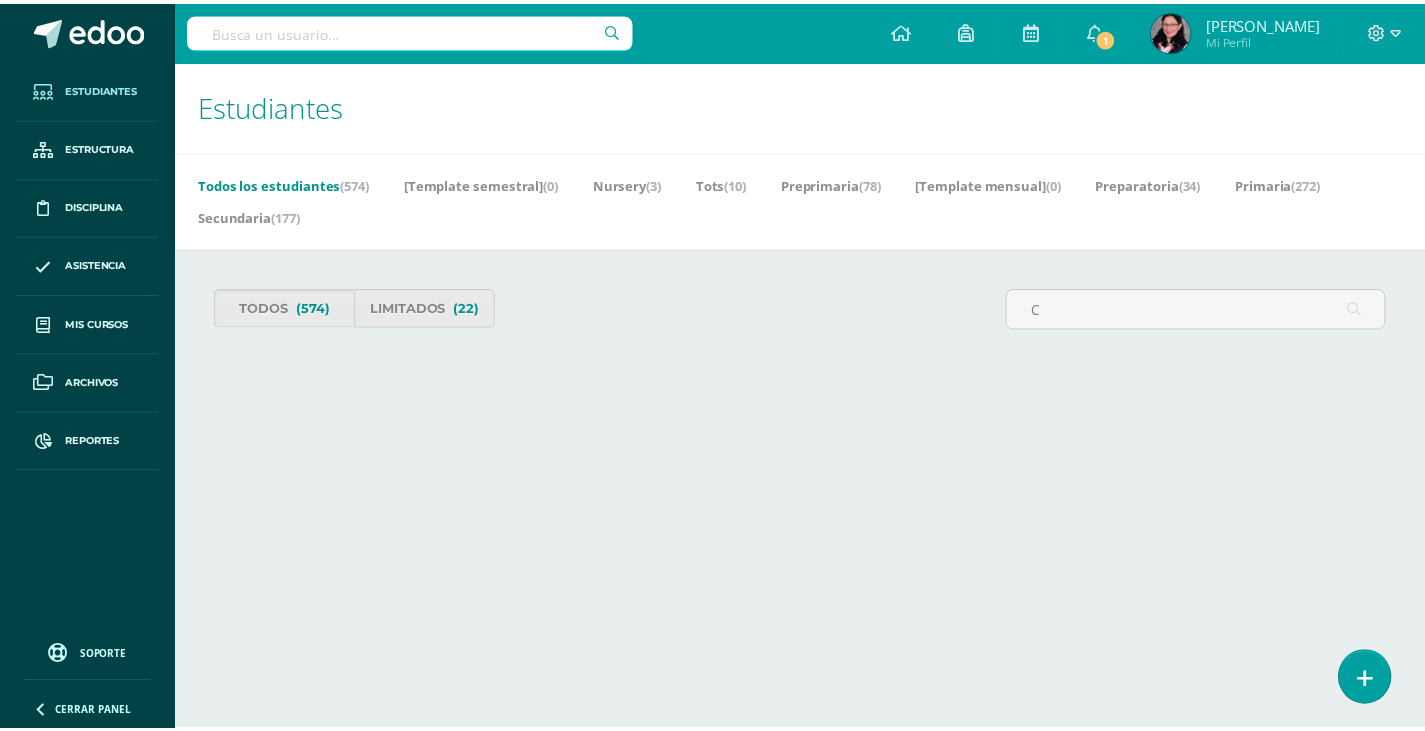 scroll, scrollTop: 0, scrollLeft: 0, axis: both 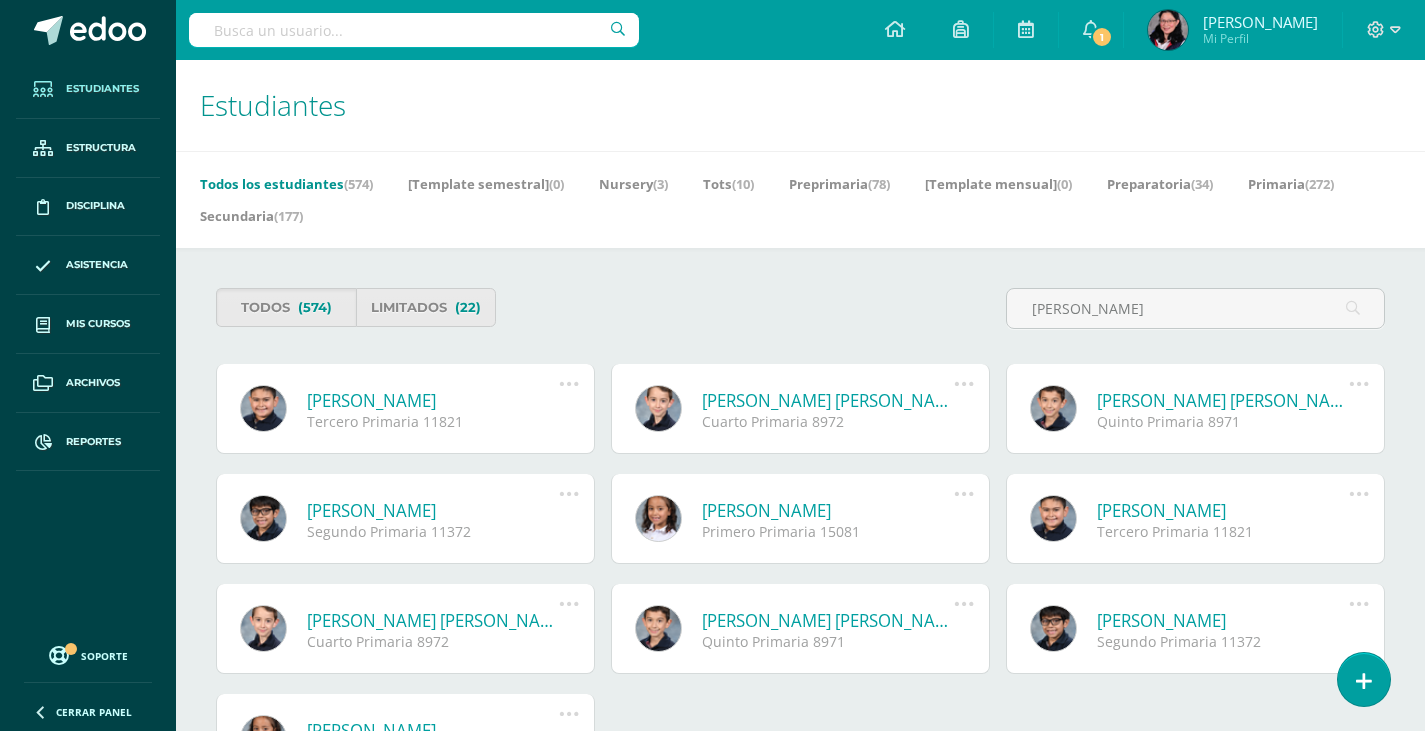 type on "CHAJON" 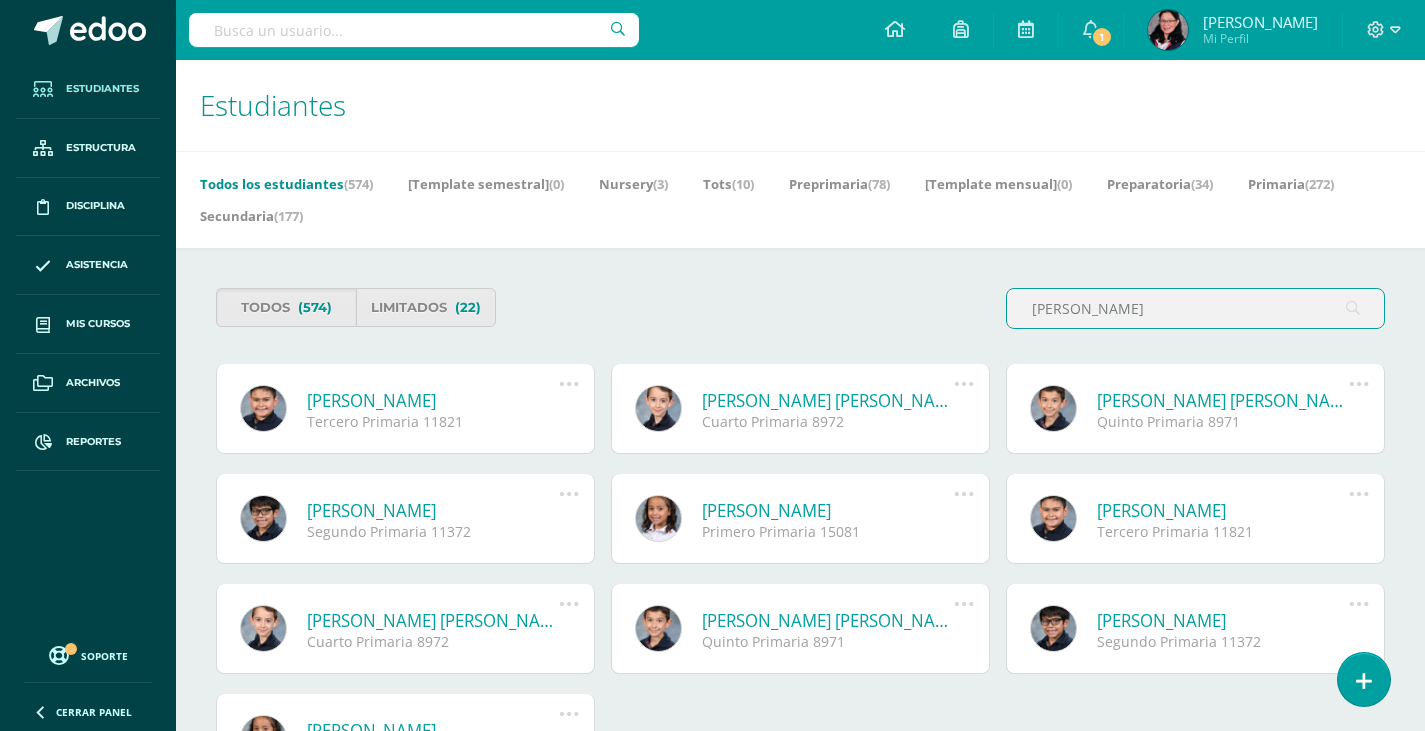click on "Todos  (574) Limitados  (22)" at bounding box center (504, 307) 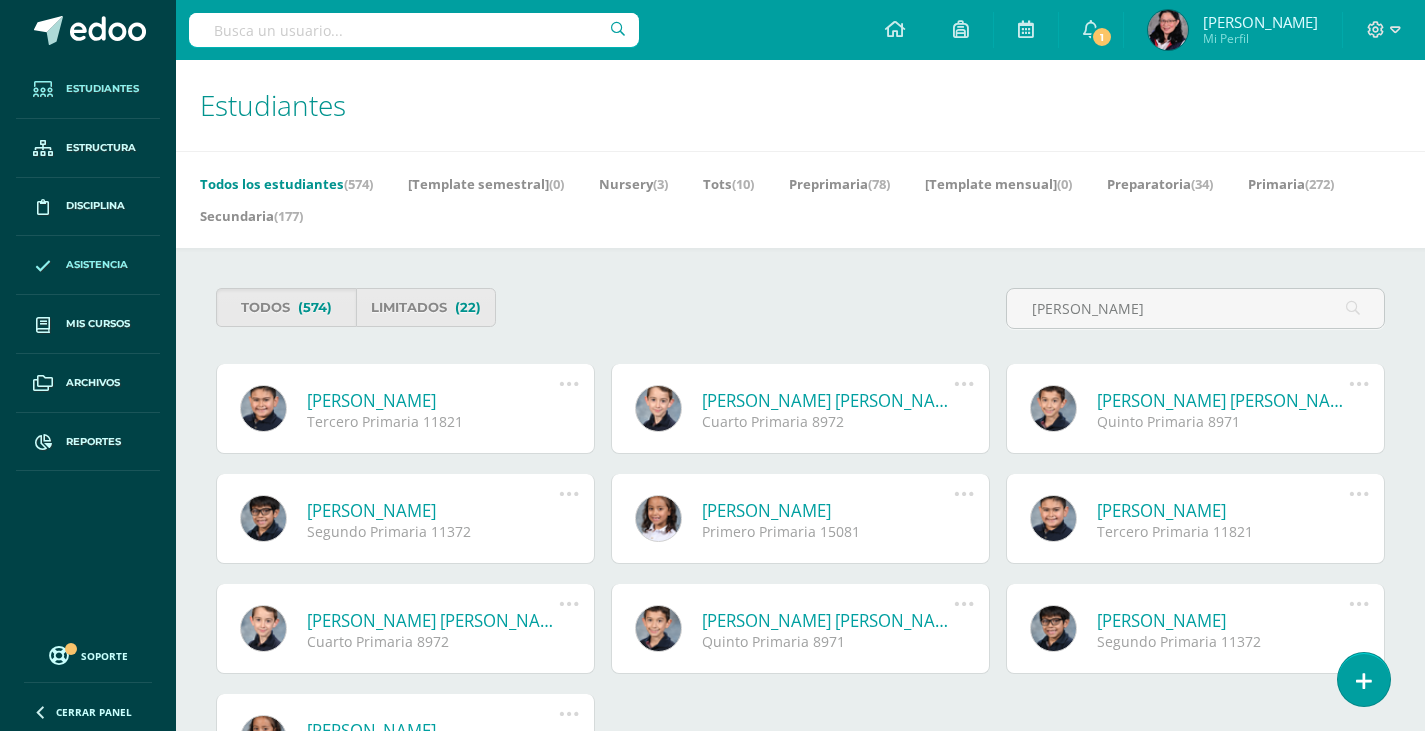 click on "Asistencia" at bounding box center [97, 265] 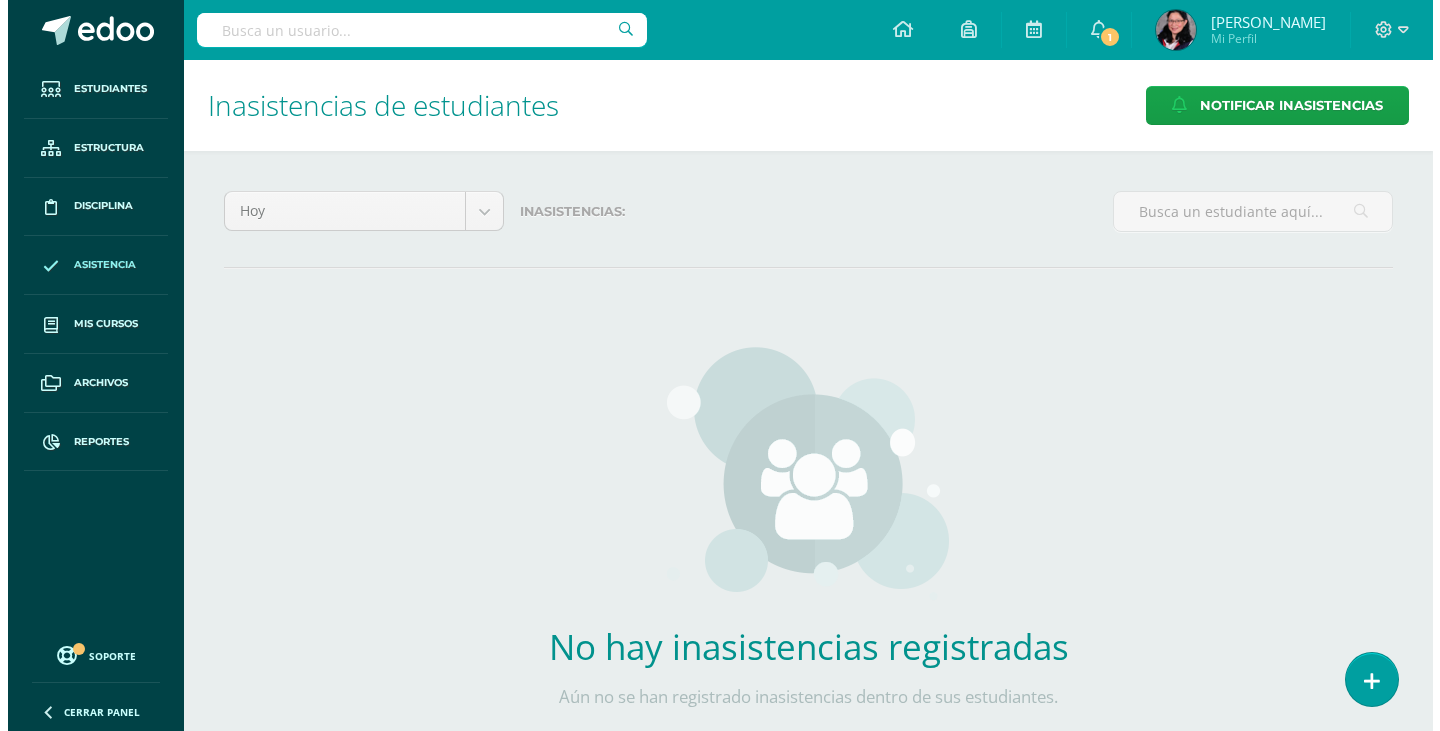 scroll, scrollTop: 0, scrollLeft: 0, axis: both 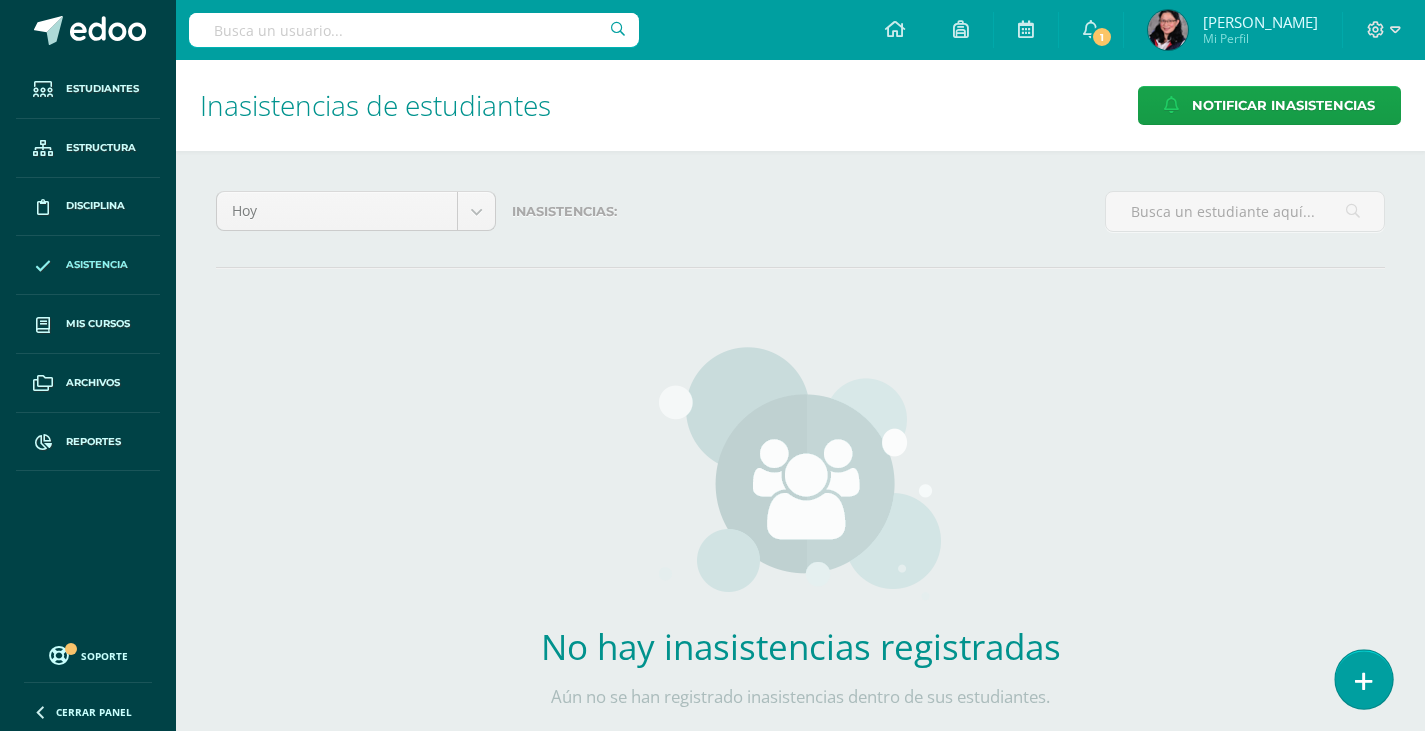 click at bounding box center (1364, 681) 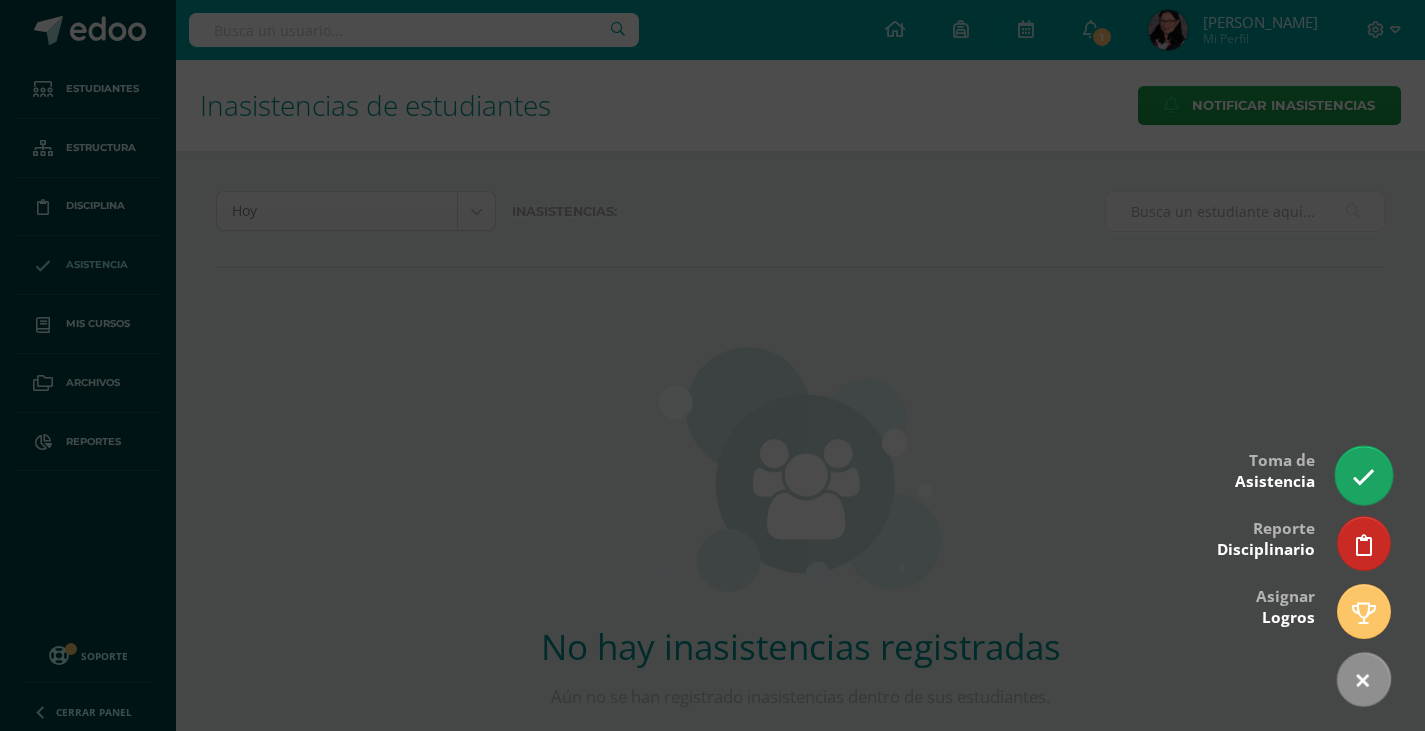 click at bounding box center (1363, 477) 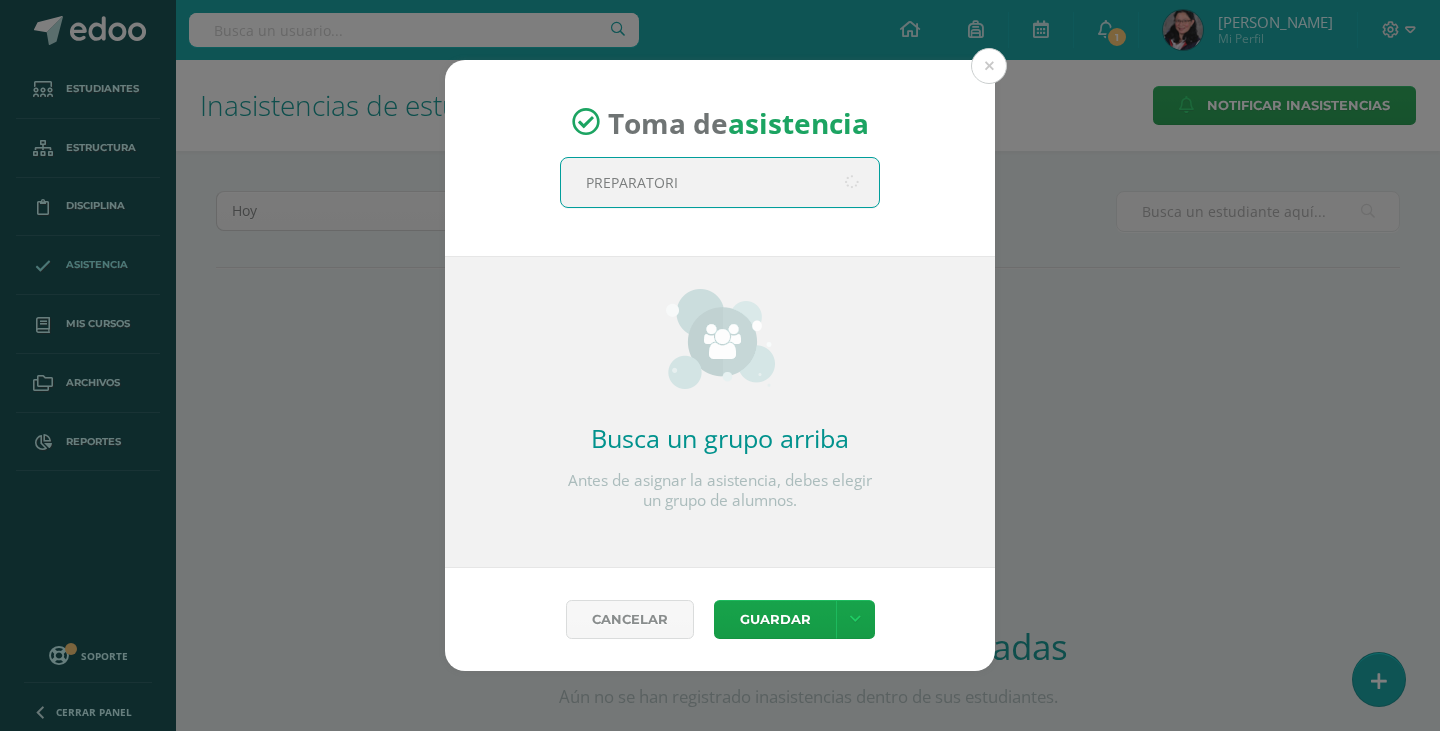 type on "PREPARATORIA" 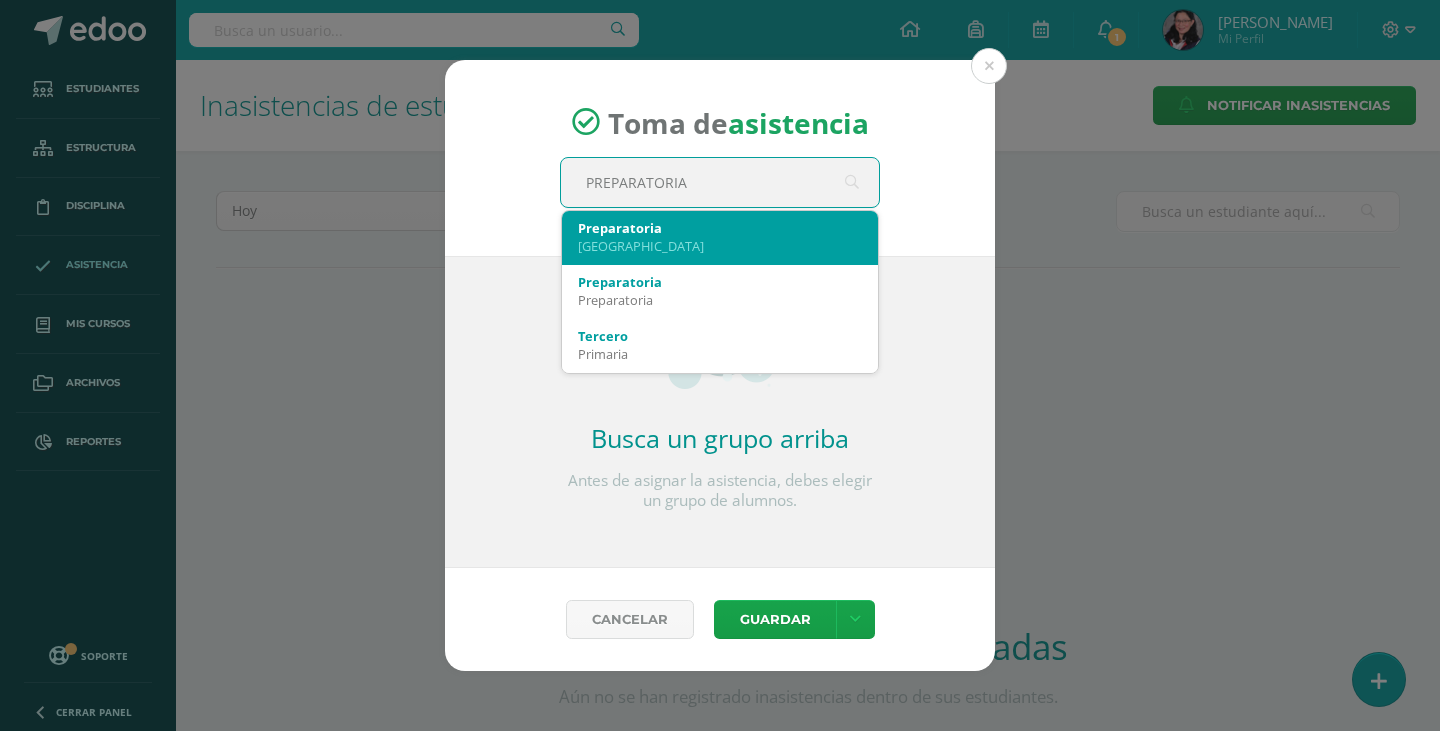 click on "Colegio Internacional de Guatemala" at bounding box center (720, 246) 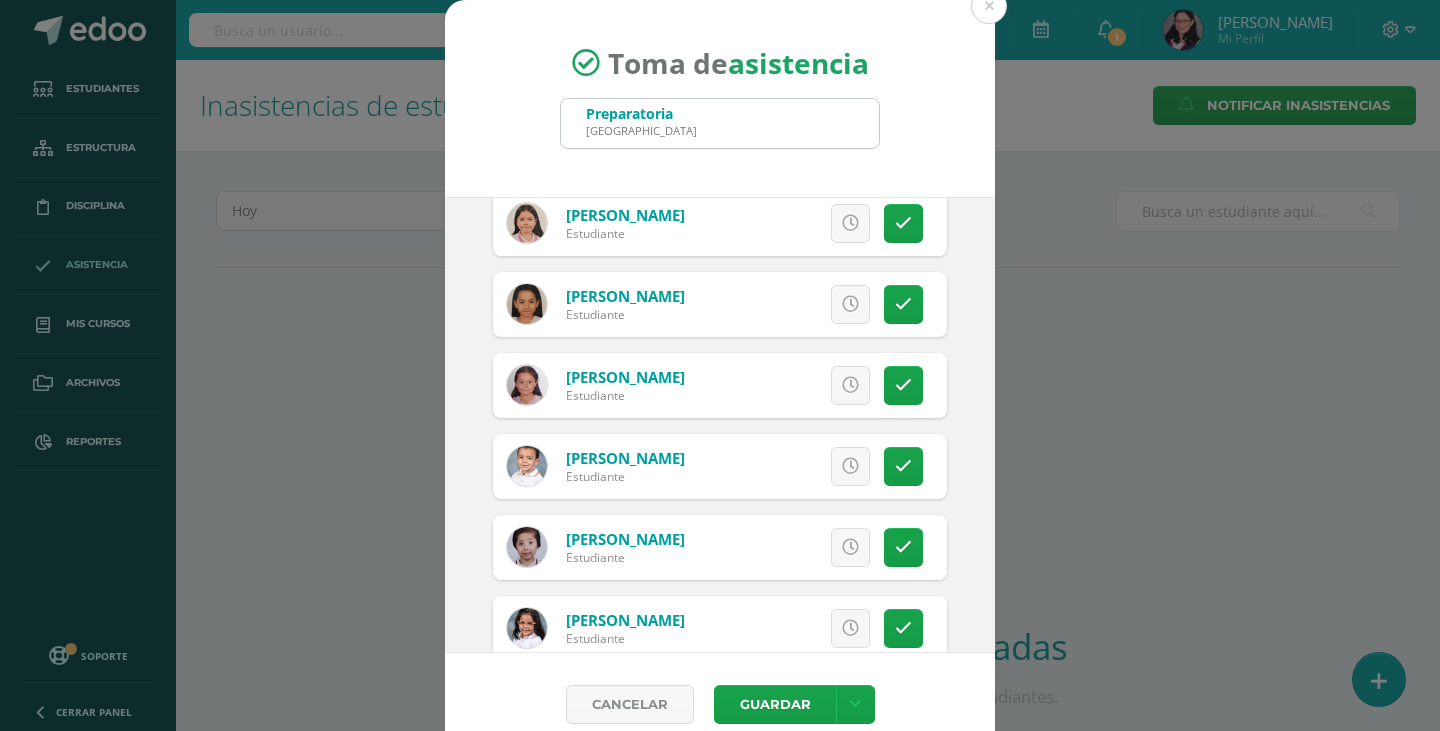 scroll, scrollTop: 1400, scrollLeft: 0, axis: vertical 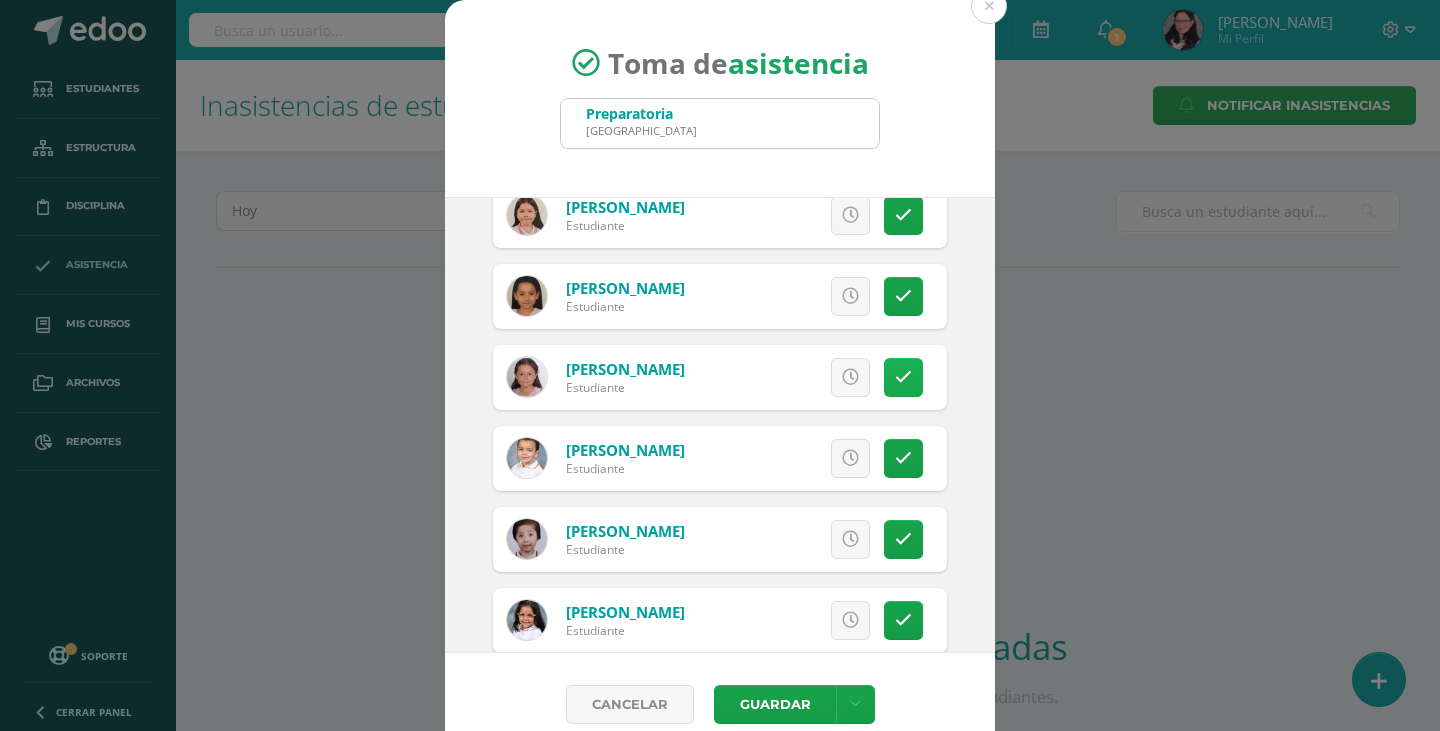 click at bounding box center (903, 377) 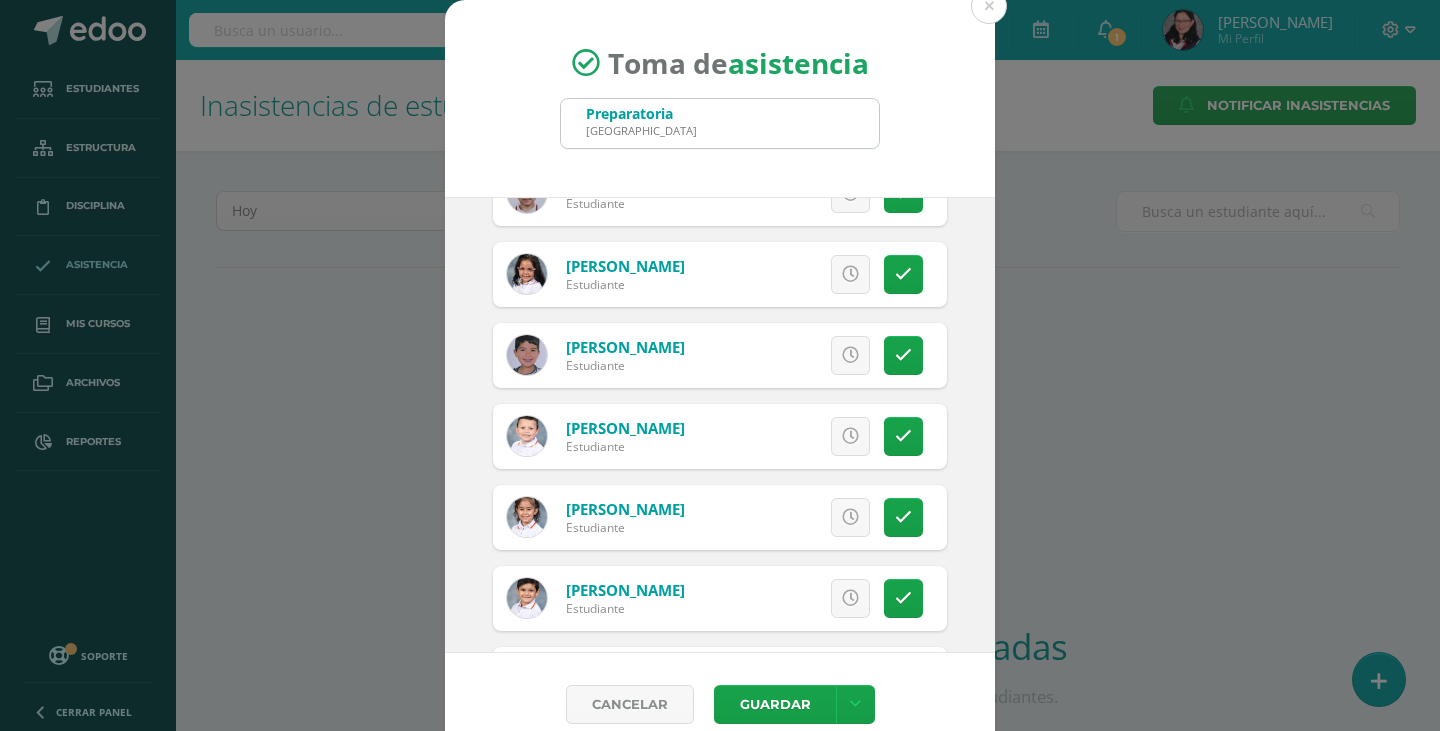 scroll, scrollTop: 1800, scrollLeft: 0, axis: vertical 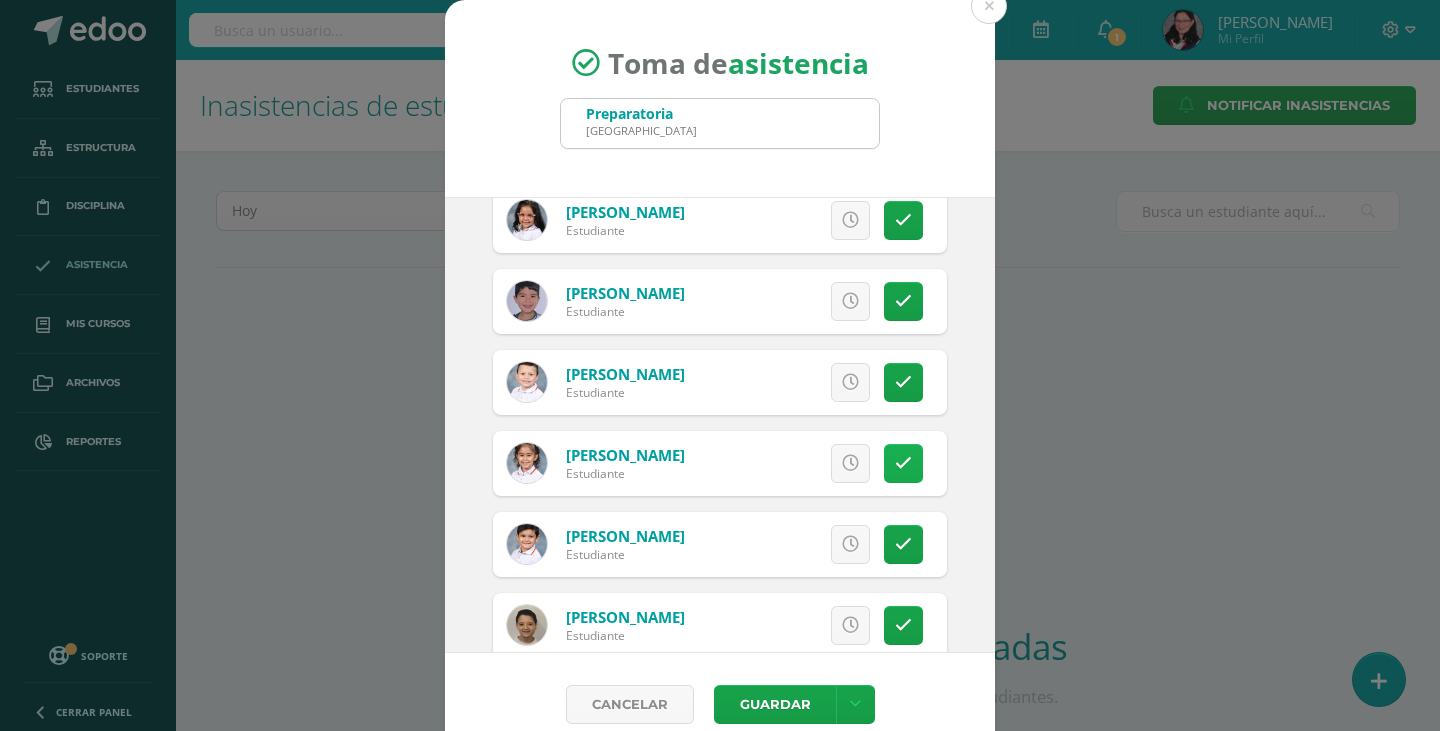 click at bounding box center (903, 463) 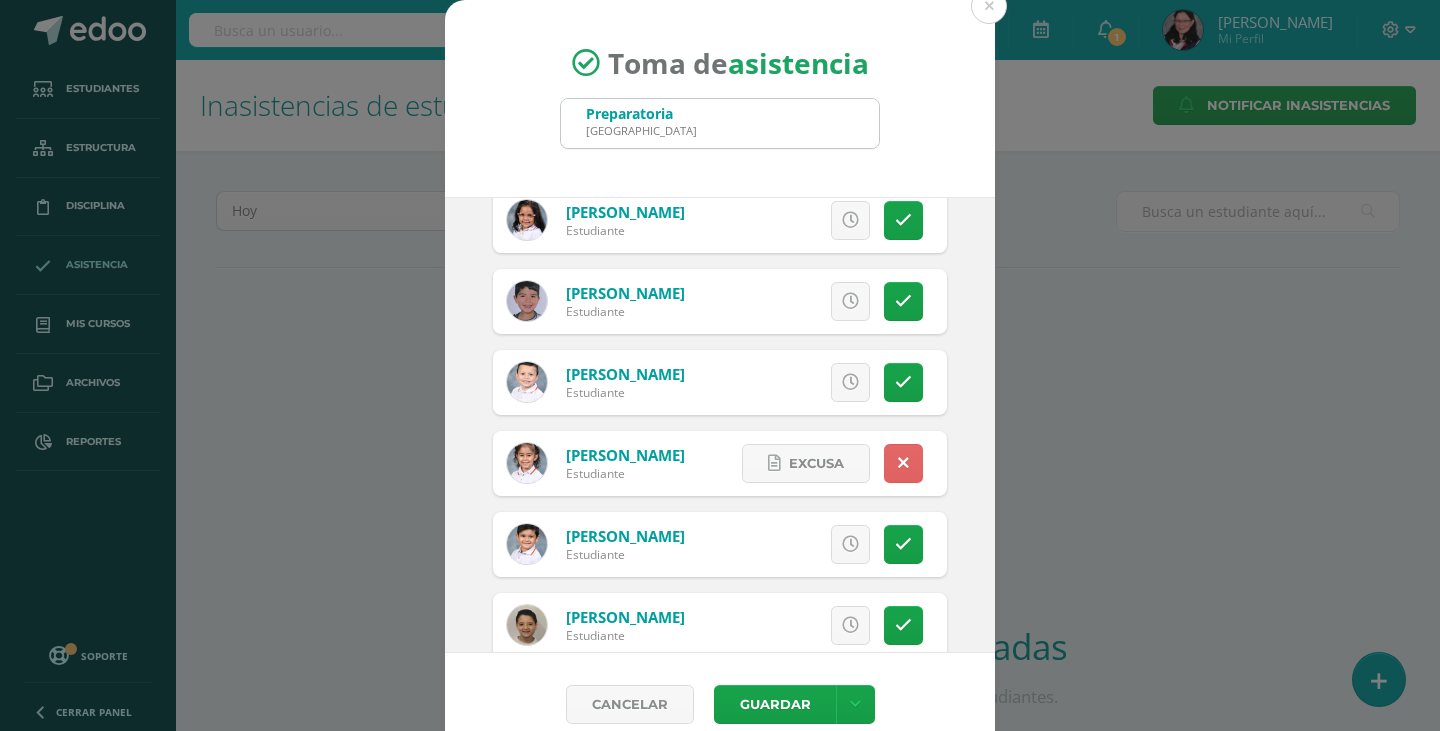 scroll, scrollTop: 25, scrollLeft: 0, axis: vertical 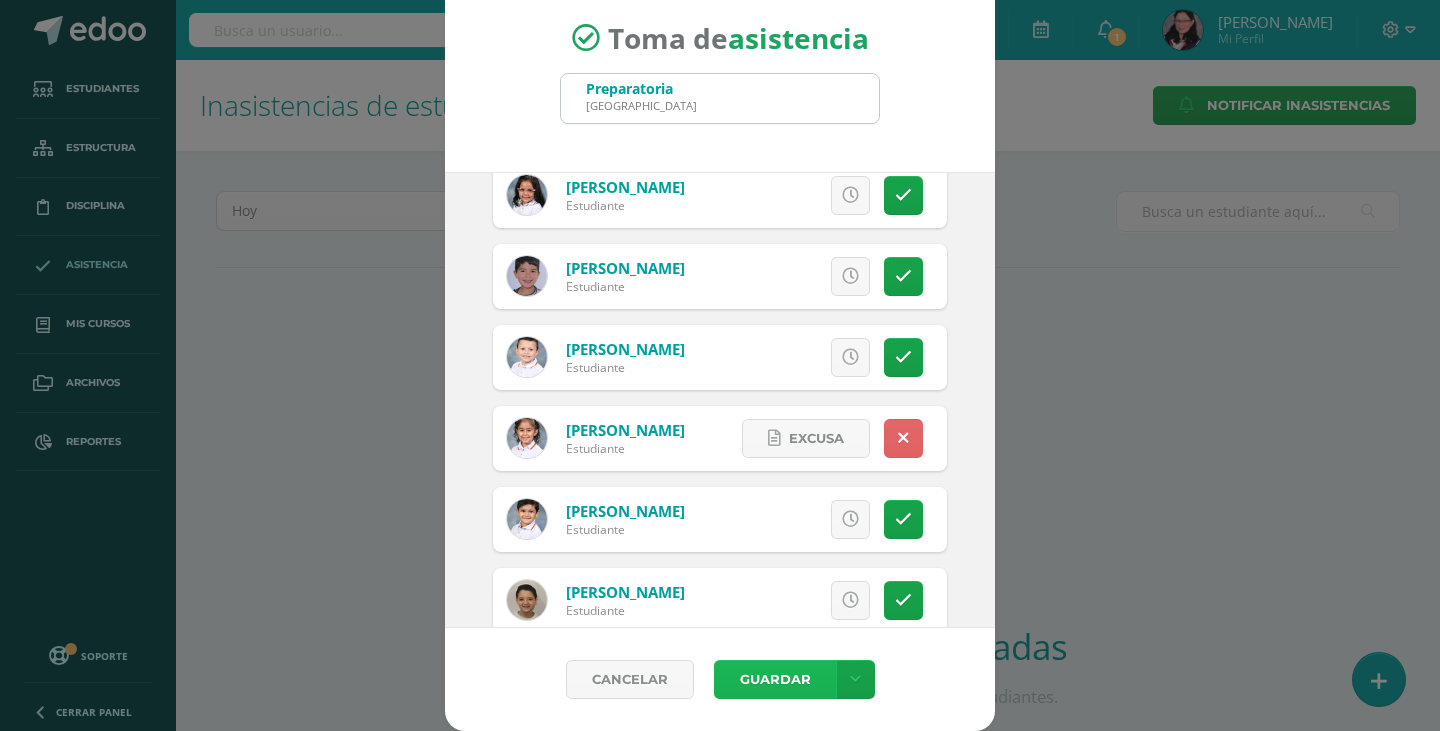 click on "Guardar" at bounding box center (775, 679) 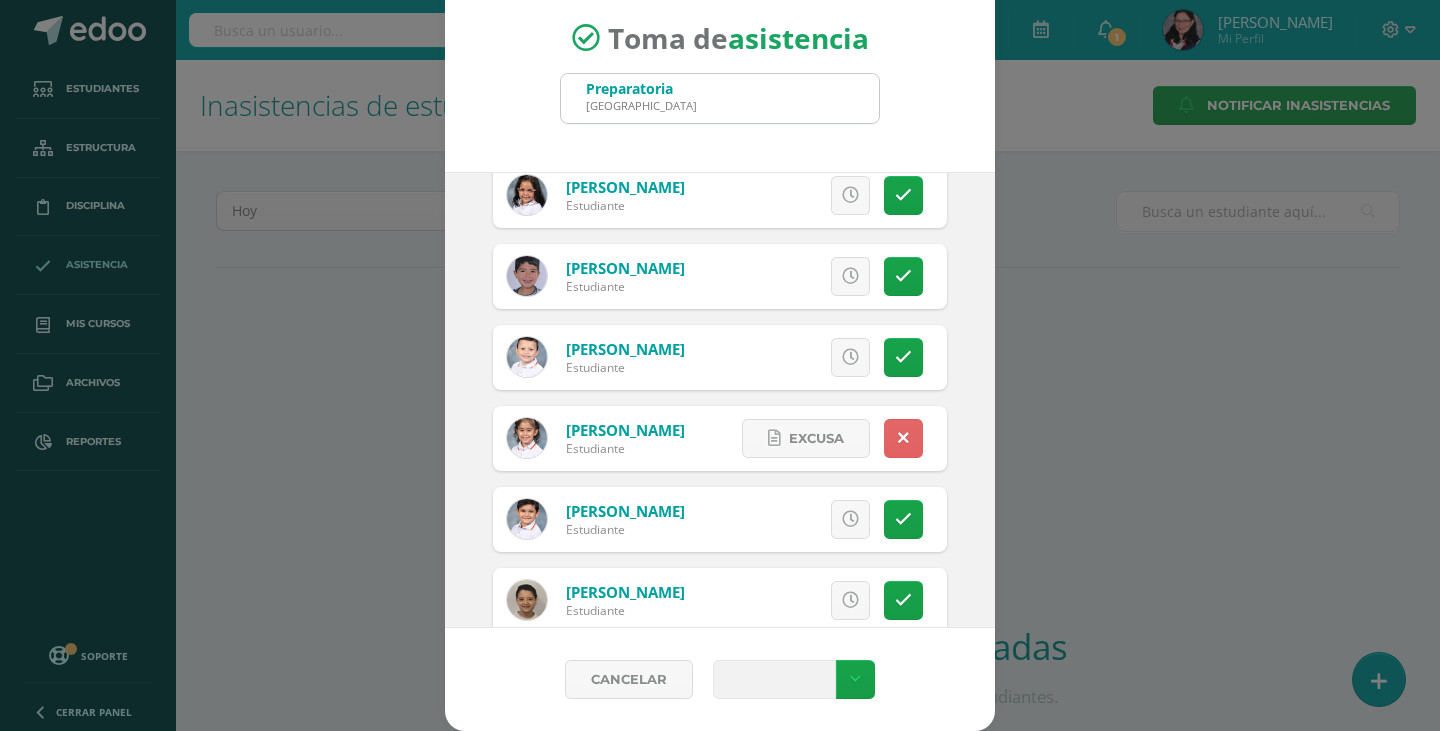 type 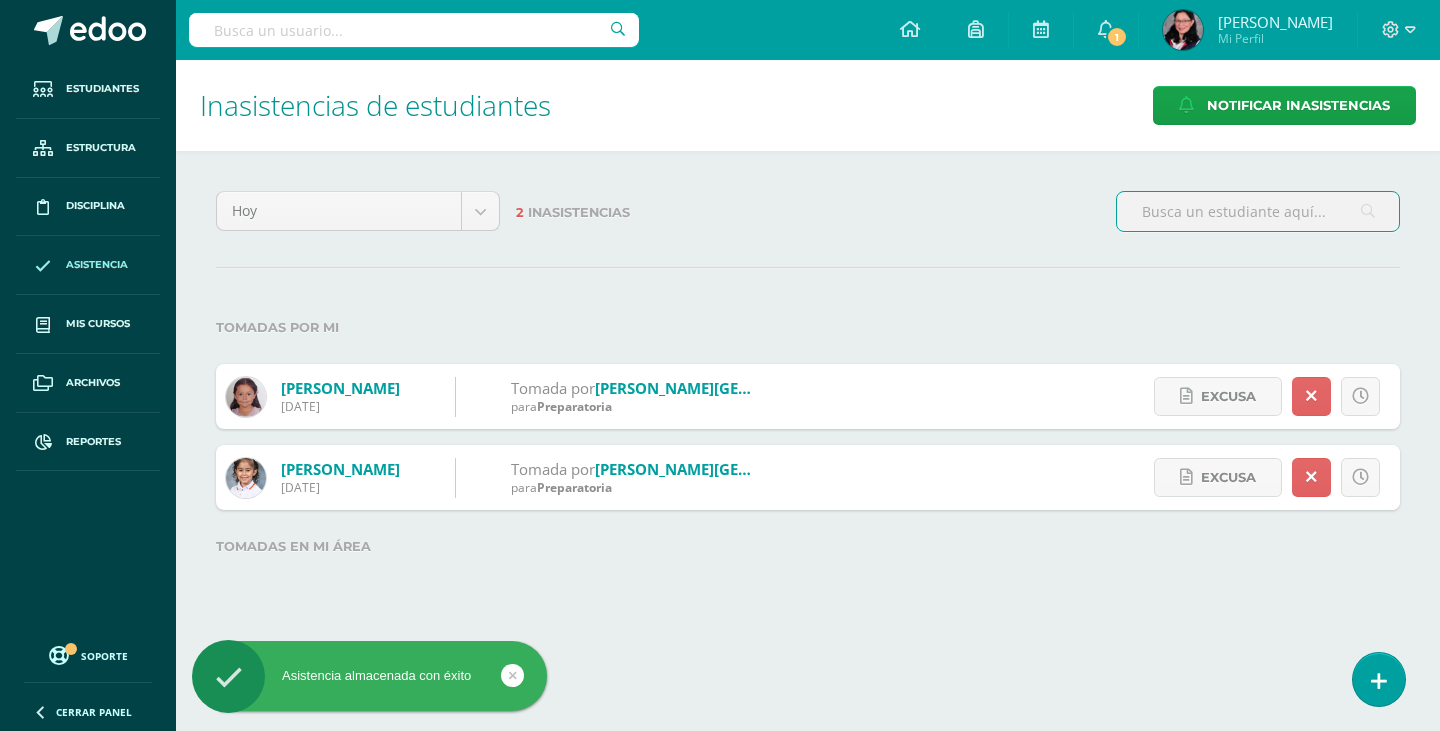 scroll, scrollTop: 0, scrollLeft: 0, axis: both 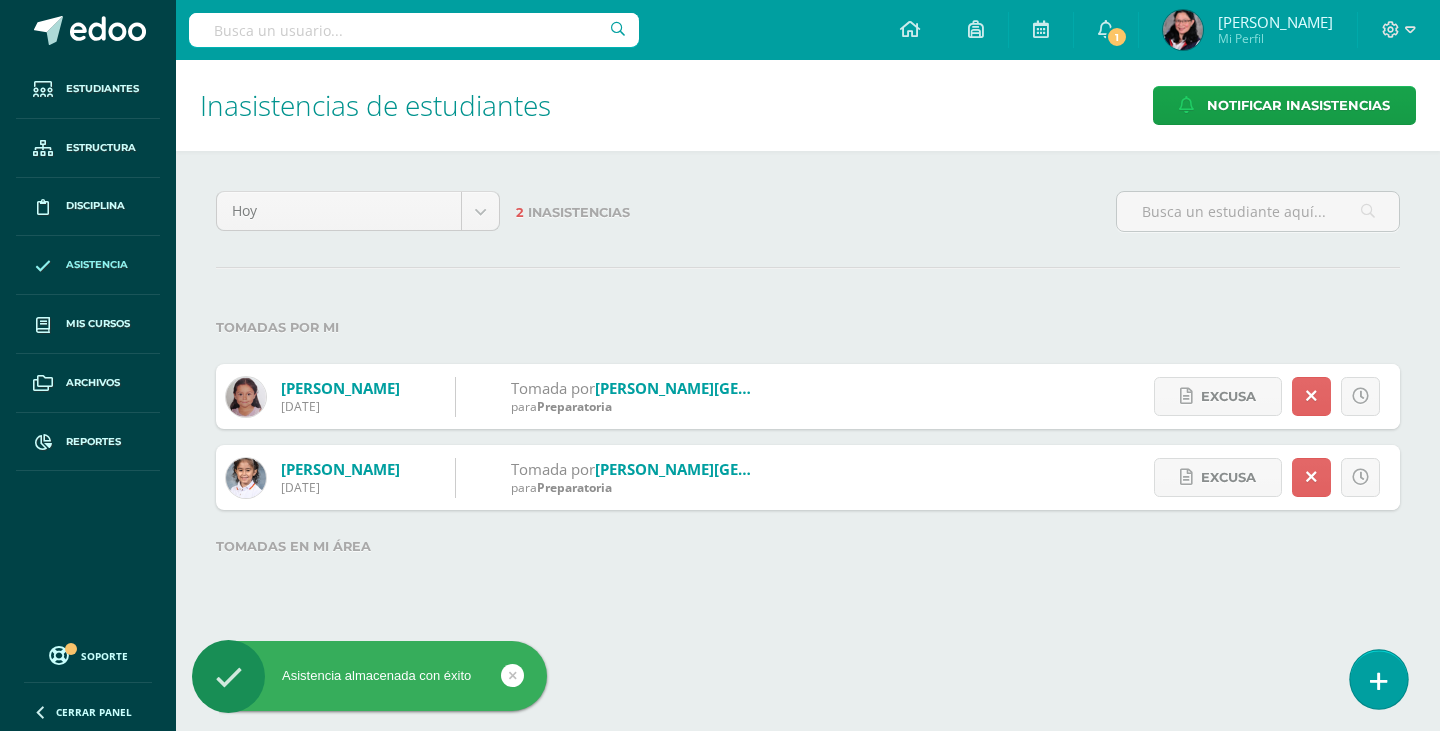 click at bounding box center [1379, 681] 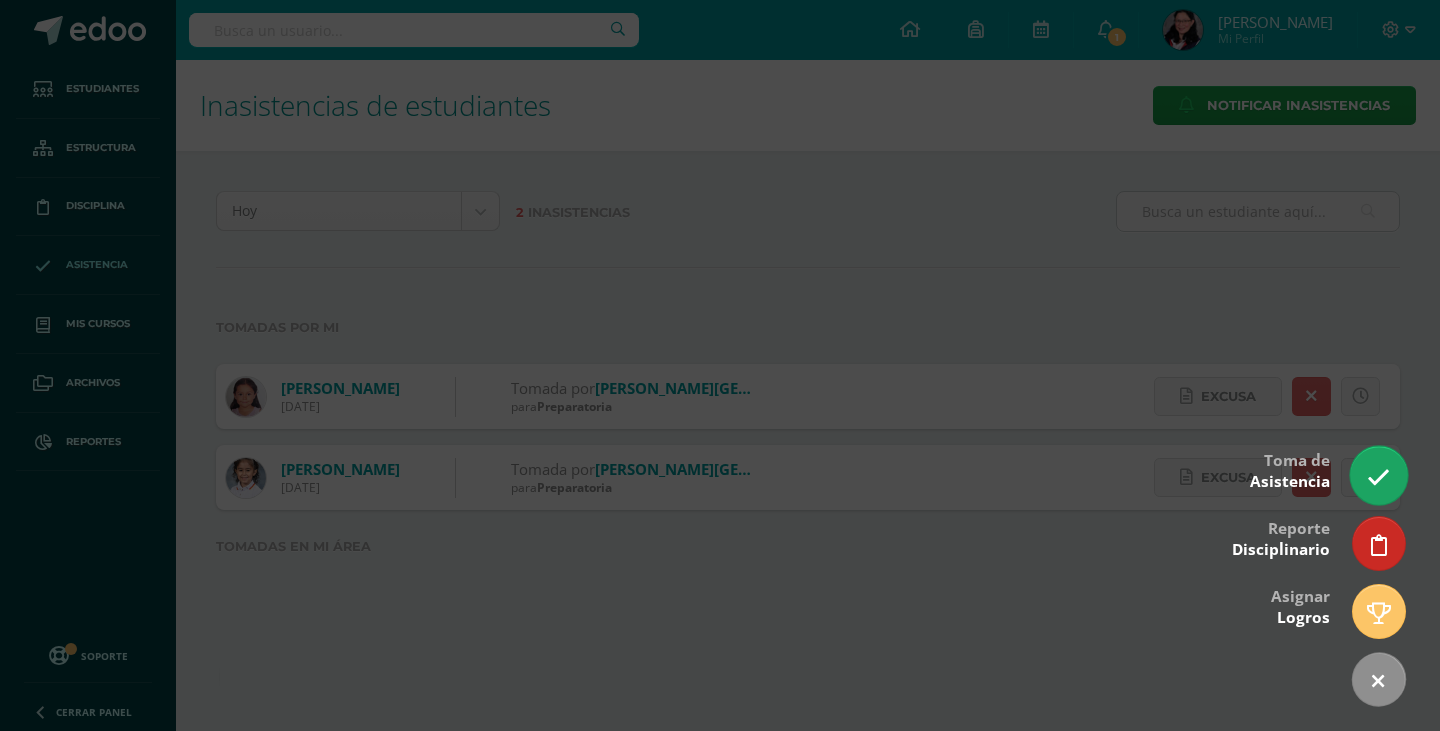 click at bounding box center [1378, 477] 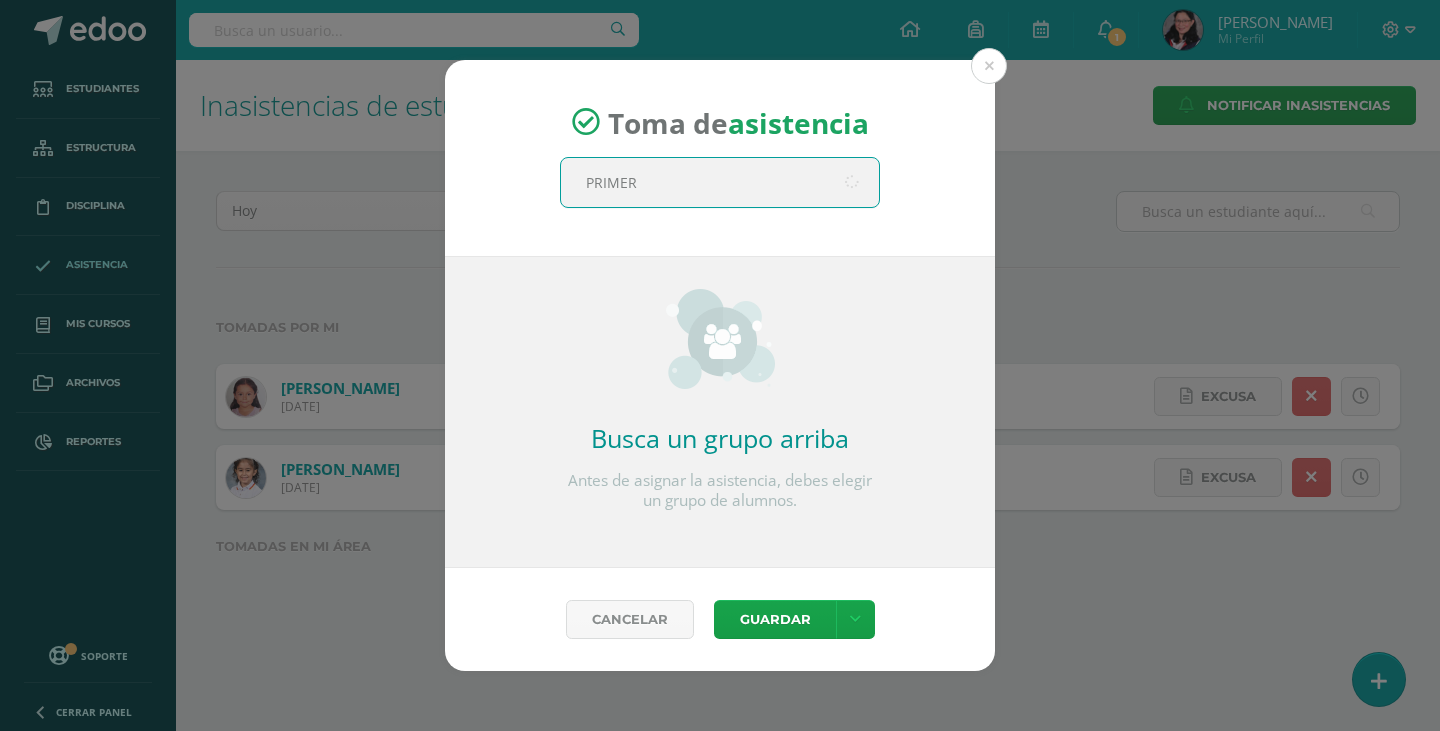 type on "PRIMERO" 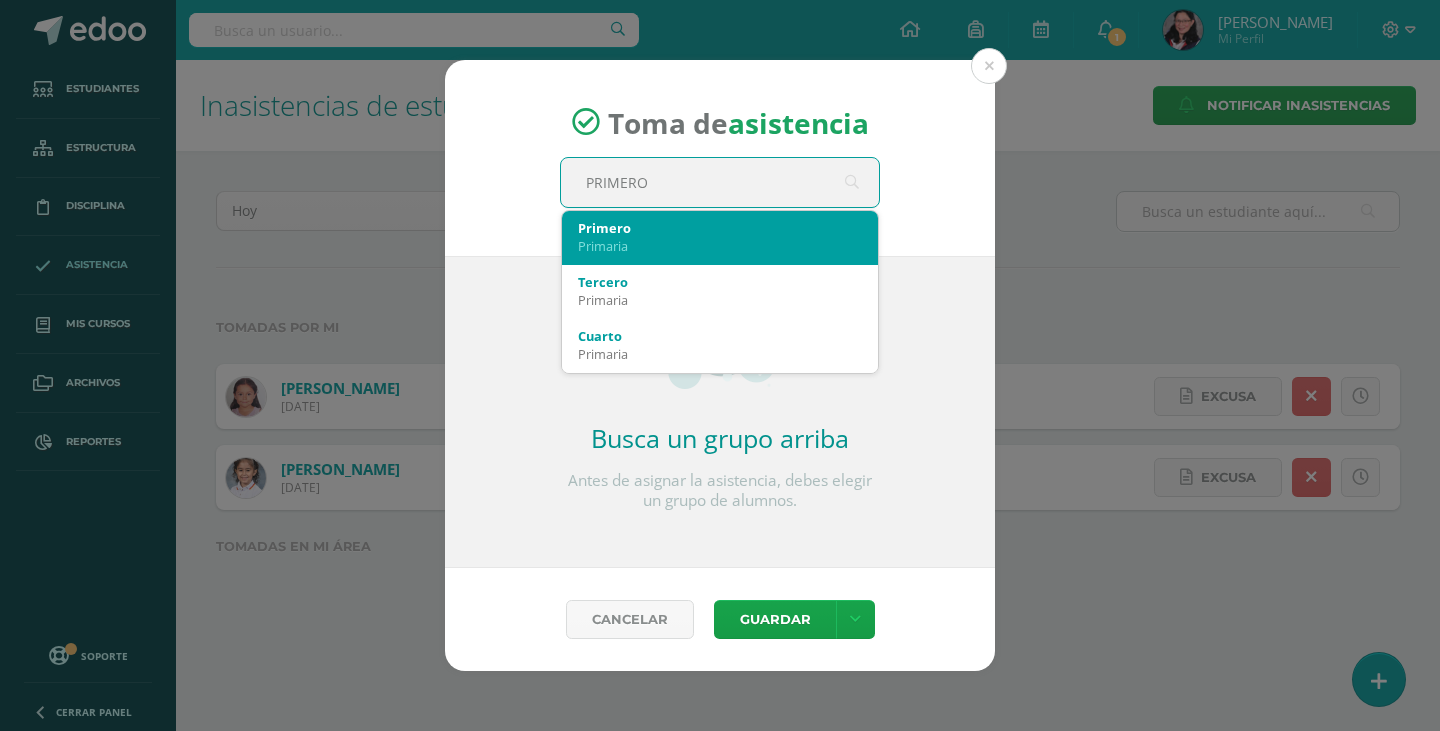 click on "Primero Primaria" at bounding box center (720, 237) 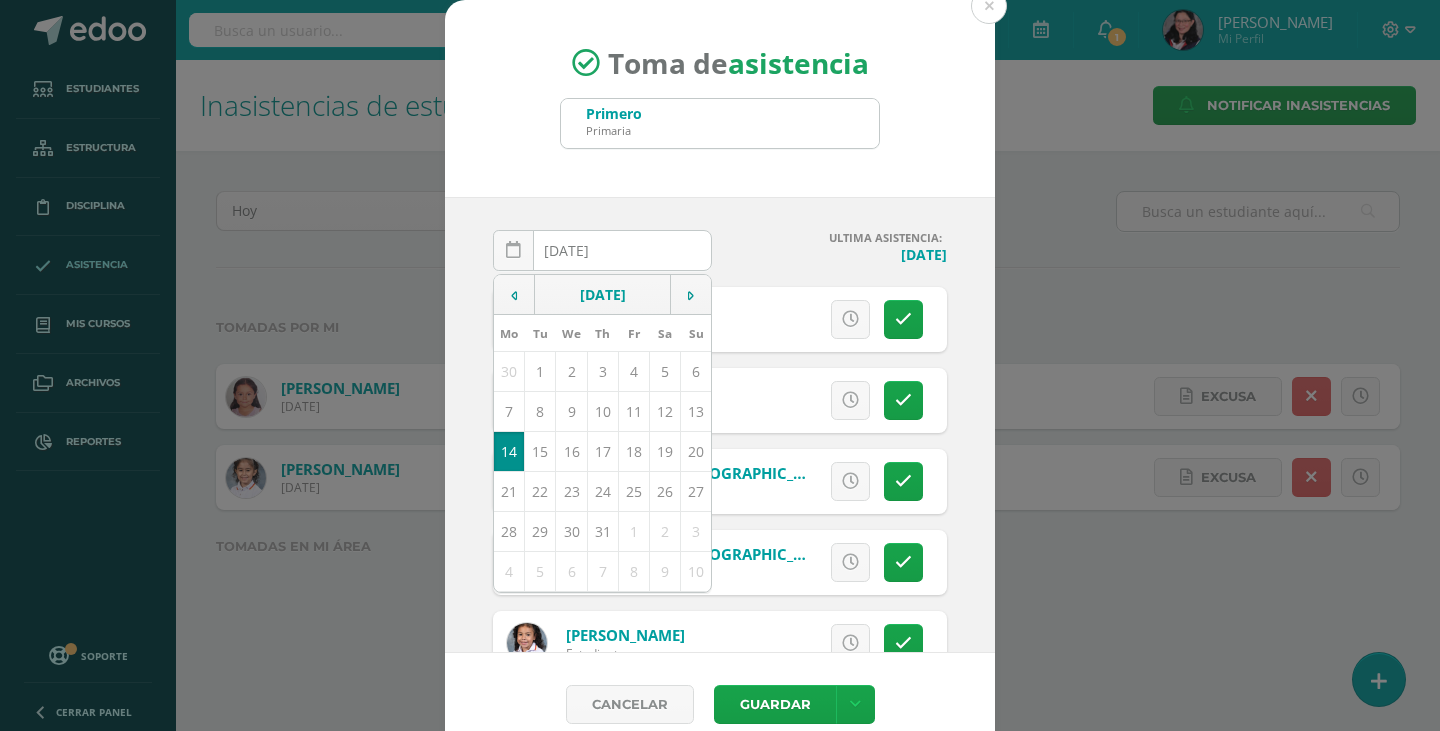 click on "ULTIMA ASISTENCIA:" at bounding box center [837, 237] 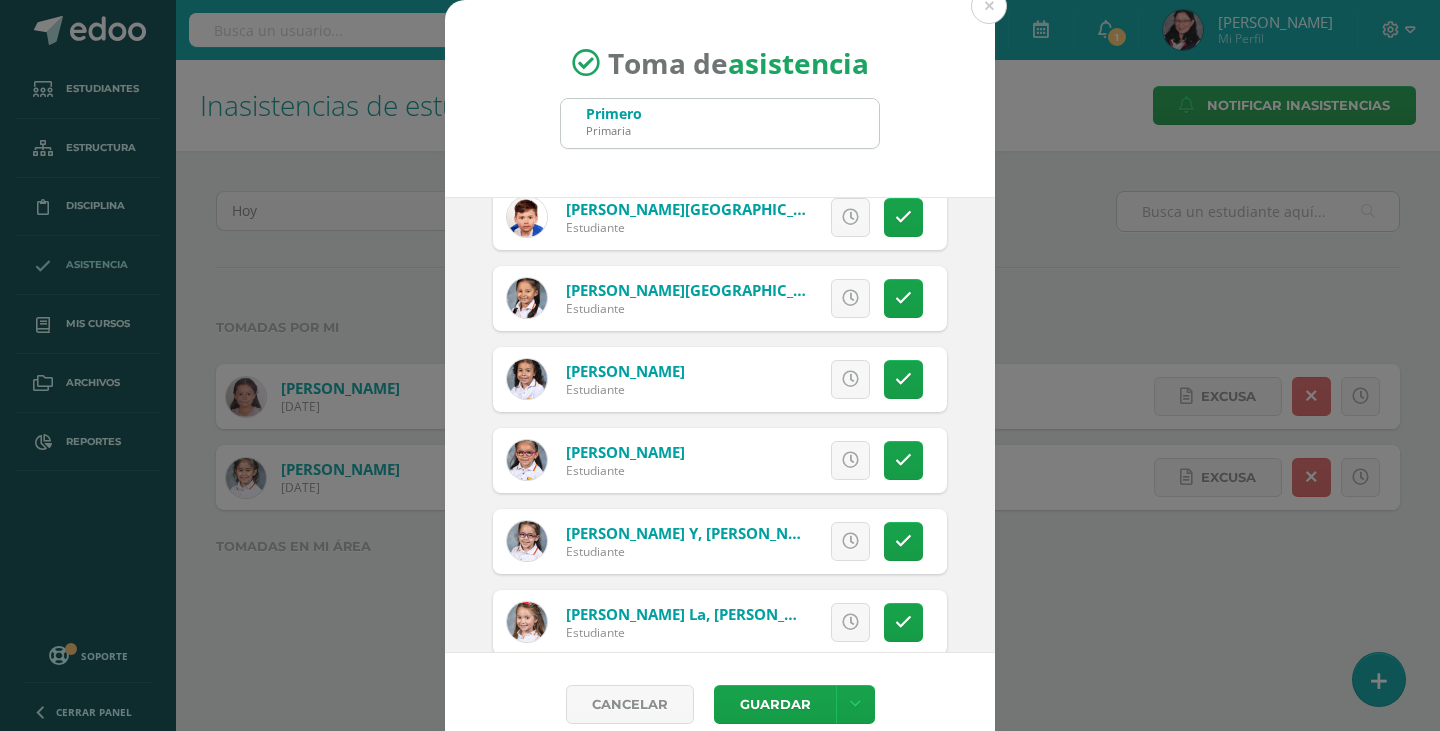 scroll, scrollTop: 300, scrollLeft: 0, axis: vertical 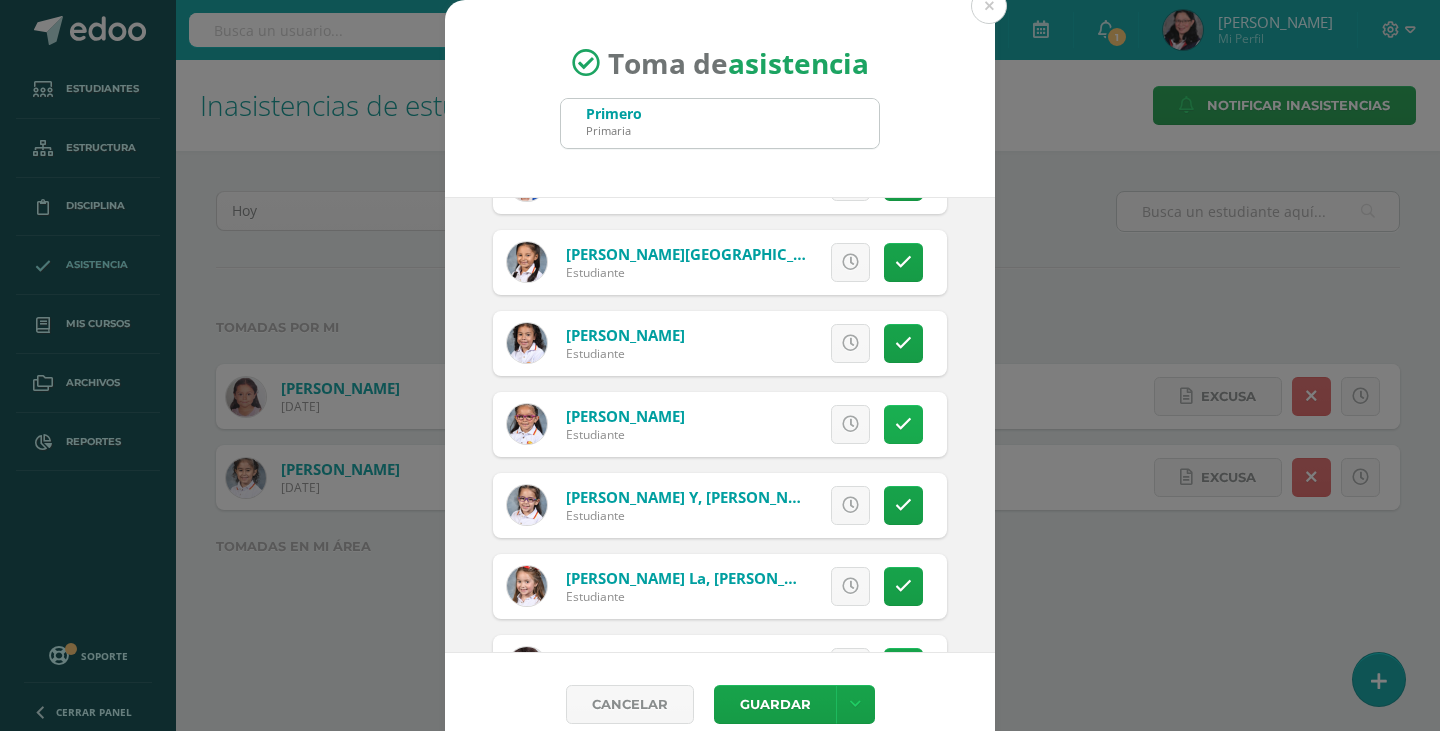 click at bounding box center [903, 424] 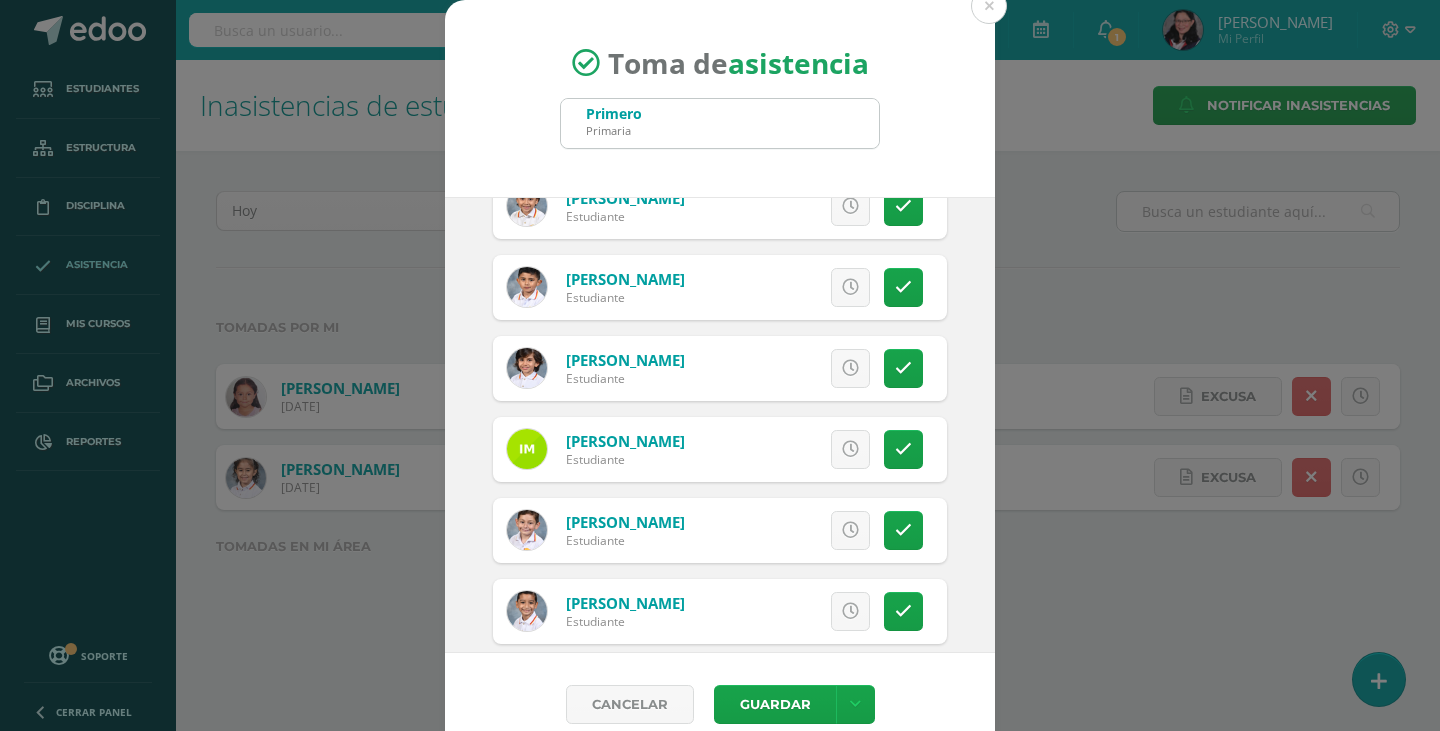 scroll, scrollTop: 2400, scrollLeft: 0, axis: vertical 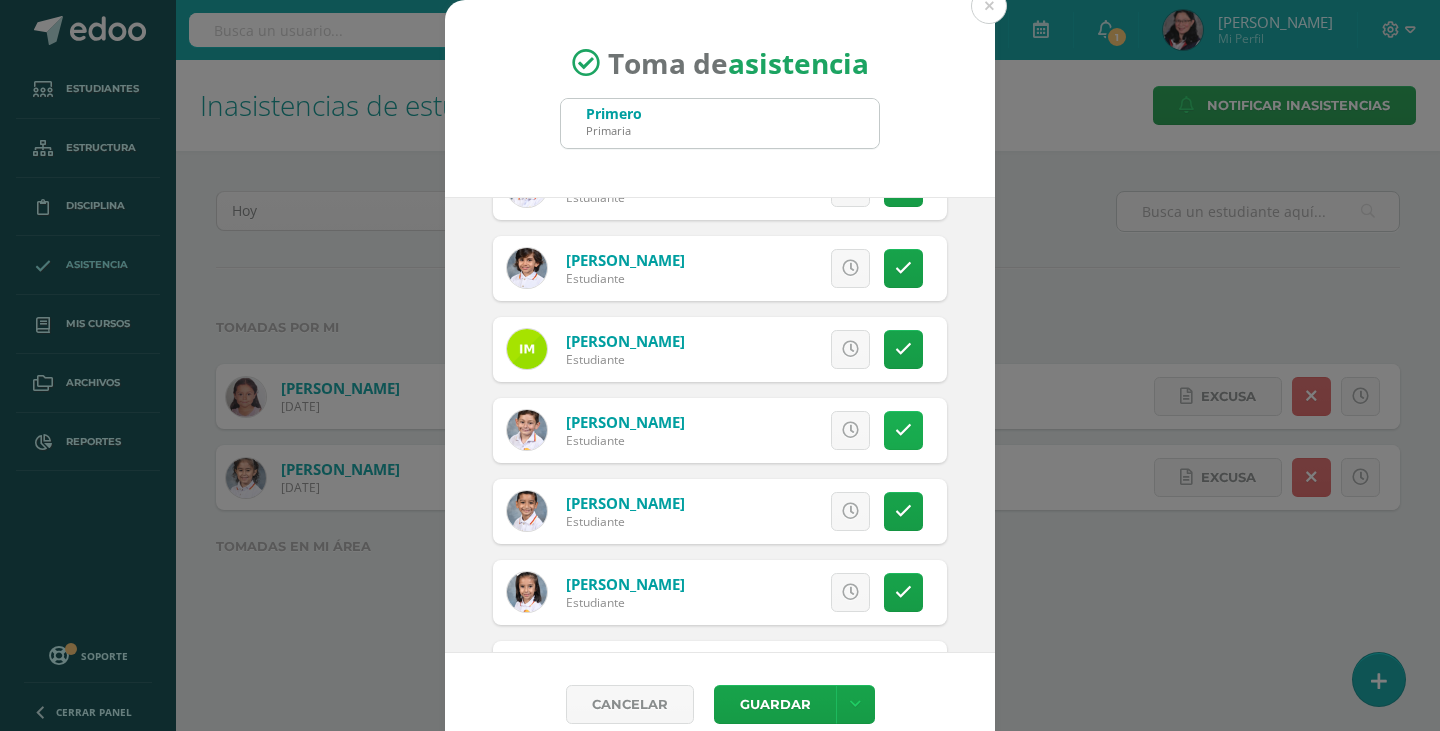 click at bounding box center [903, 430] 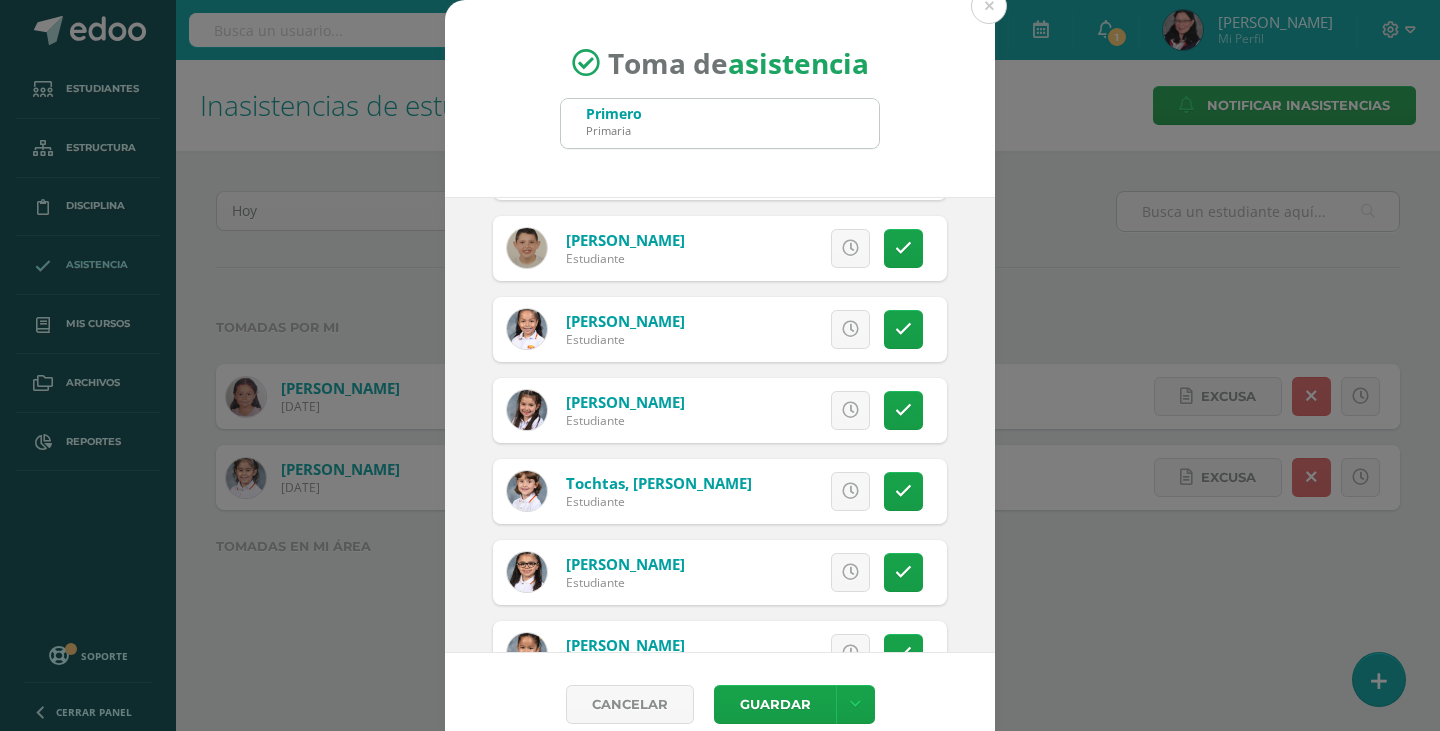 scroll, scrollTop: 3600, scrollLeft: 0, axis: vertical 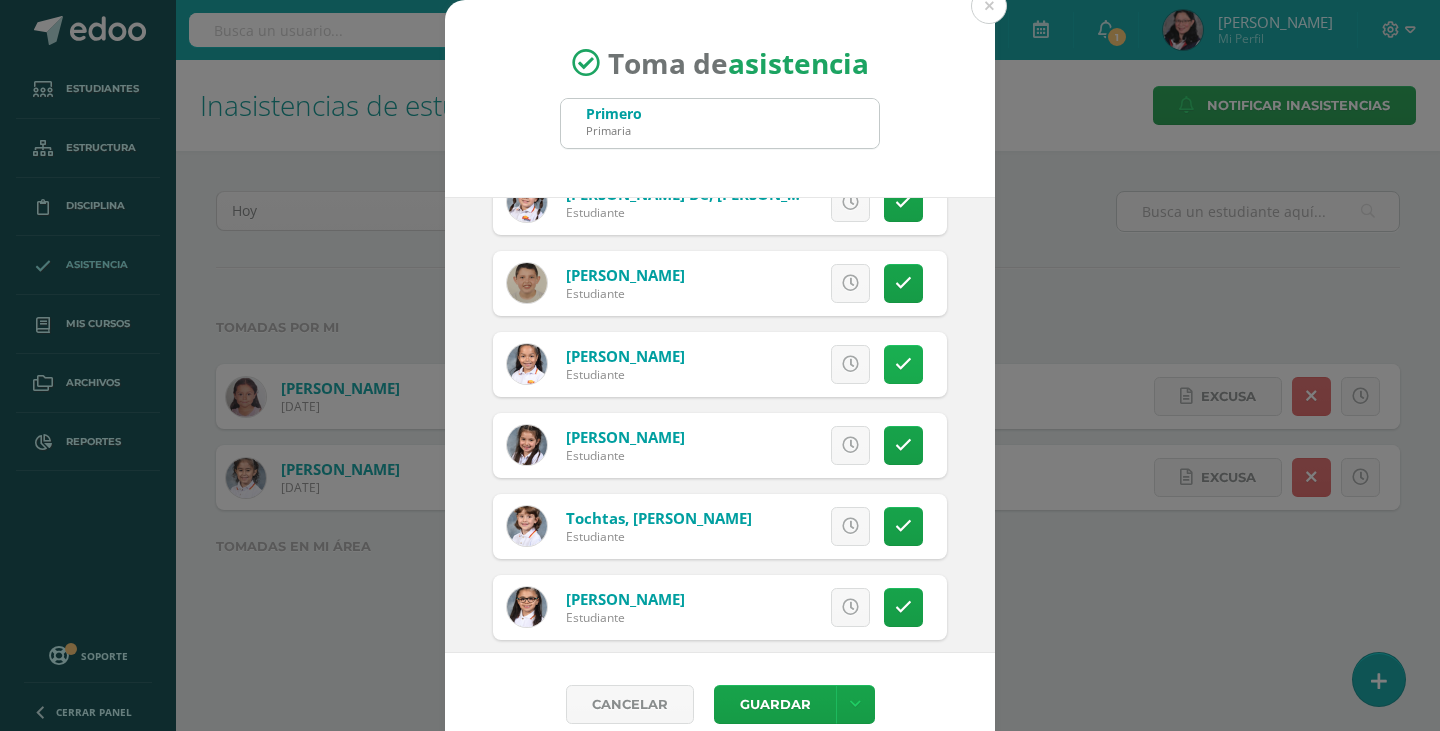click at bounding box center [903, 364] 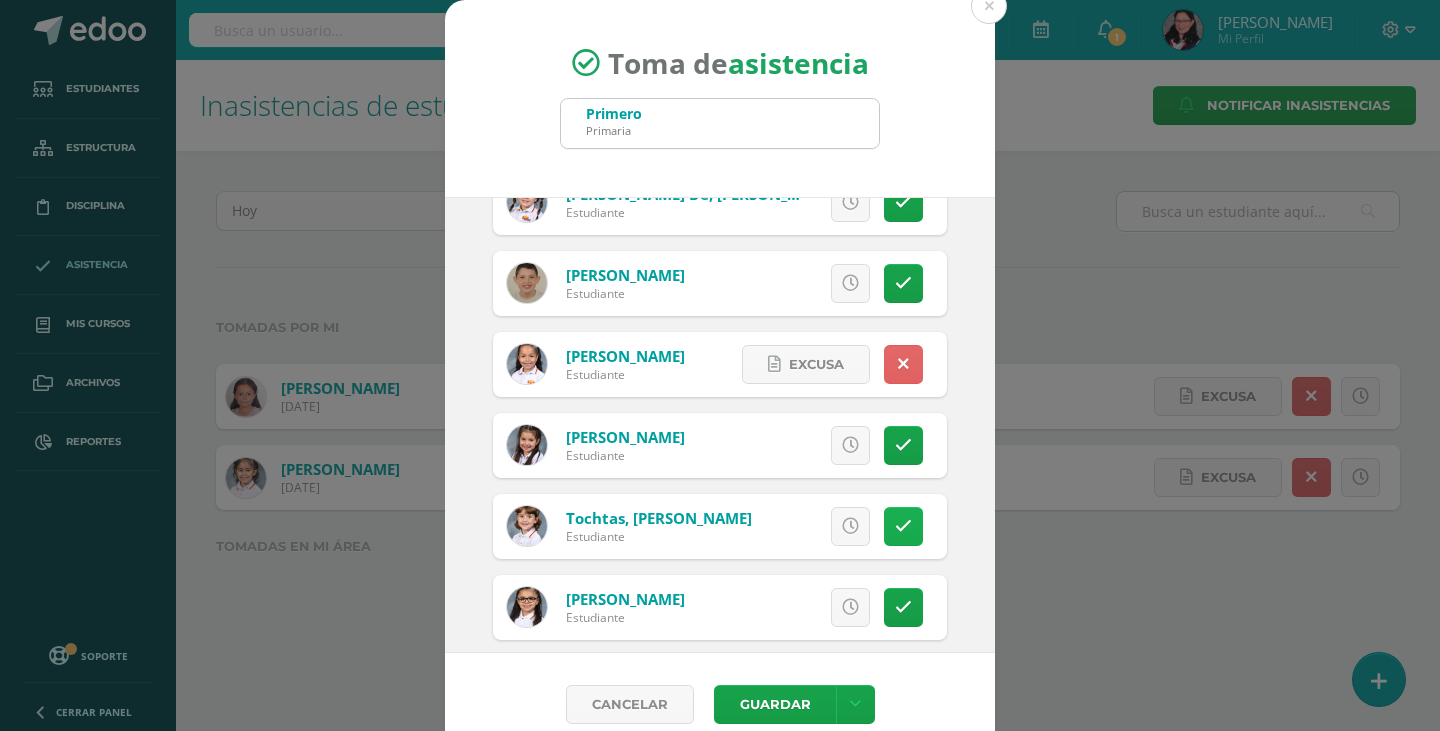 click at bounding box center [903, 526] 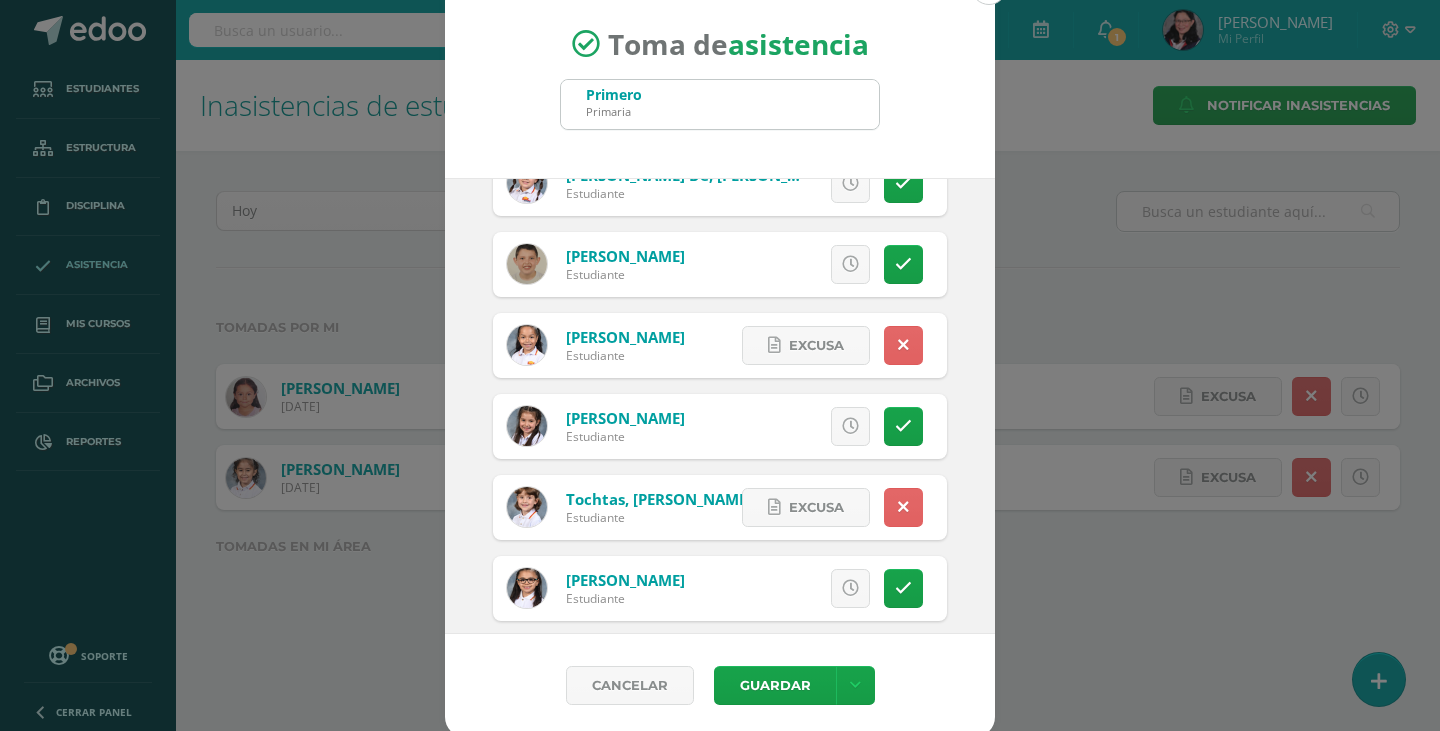 scroll, scrollTop: 25, scrollLeft: 0, axis: vertical 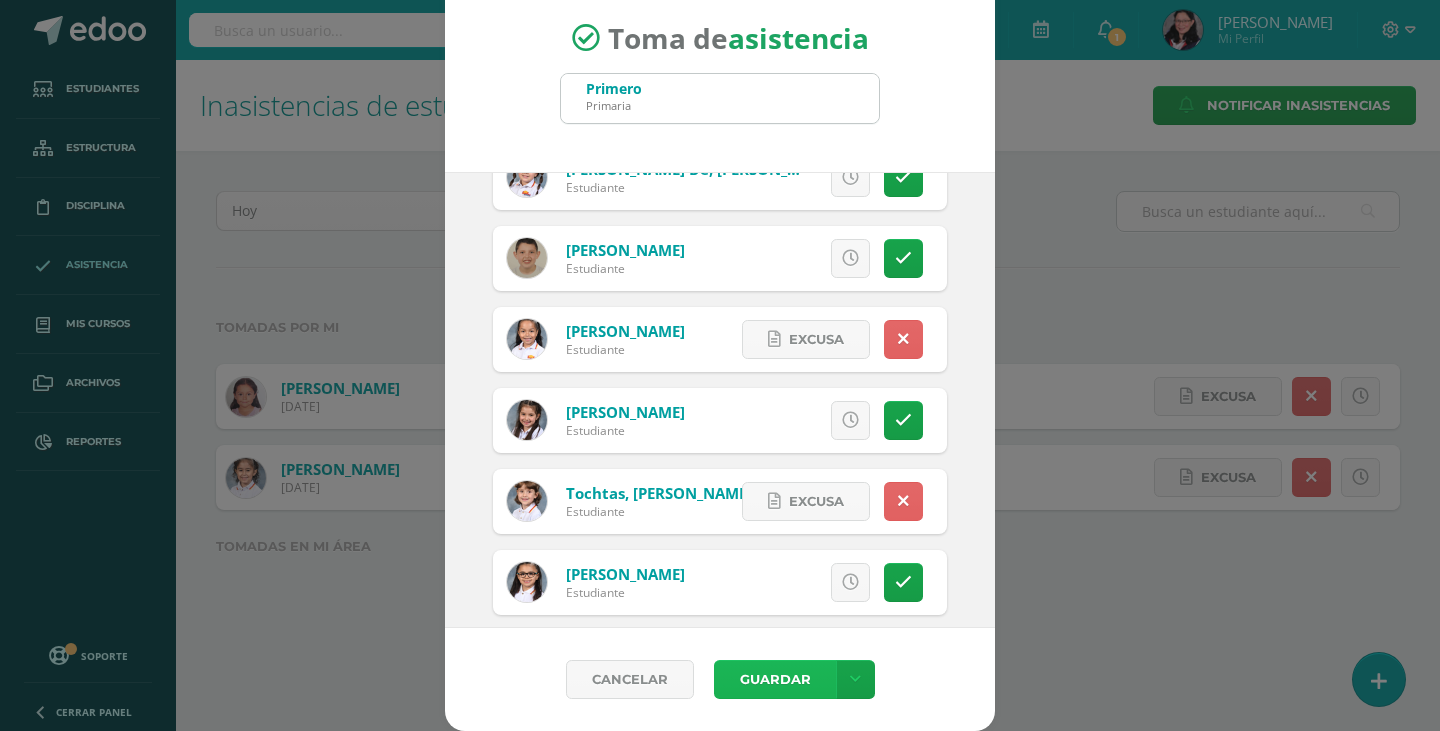 click on "Guardar" at bounding box center (775, 679) 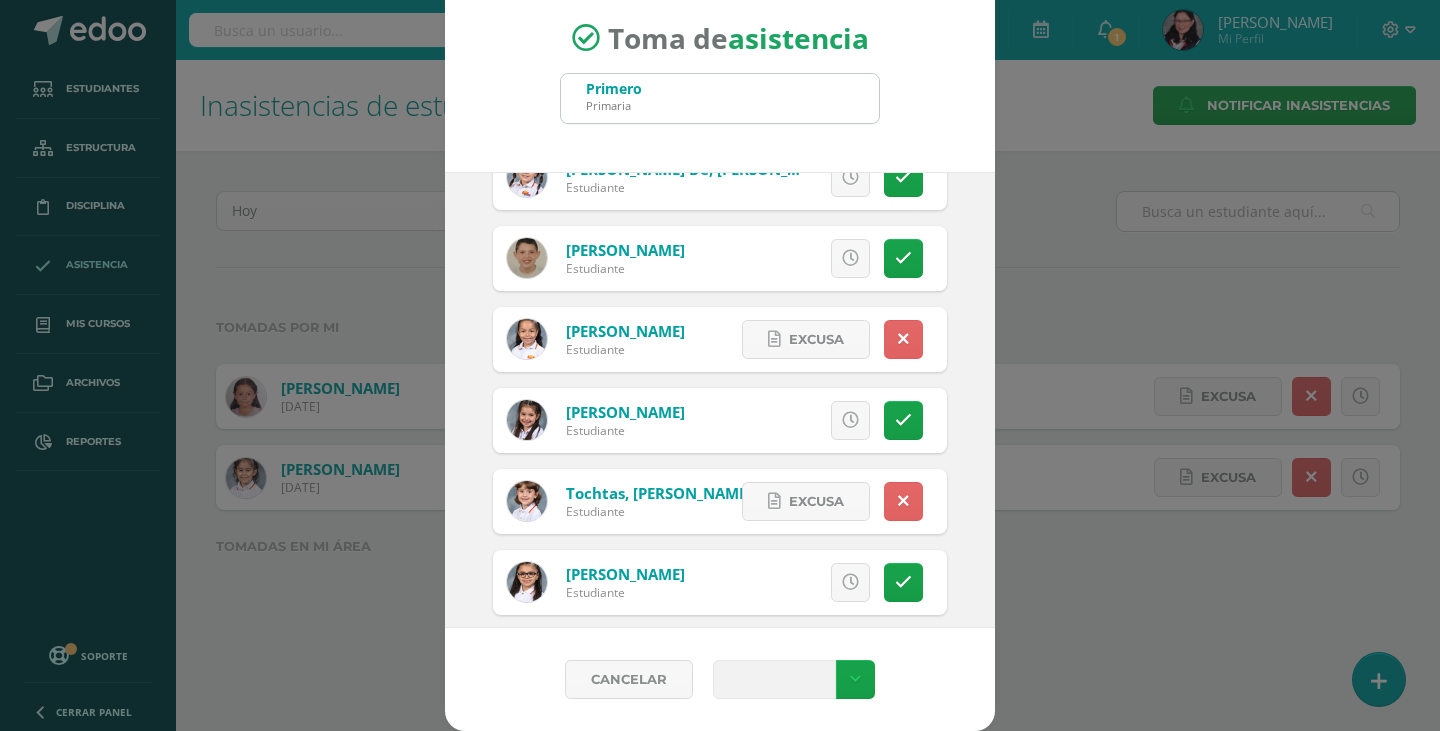 type 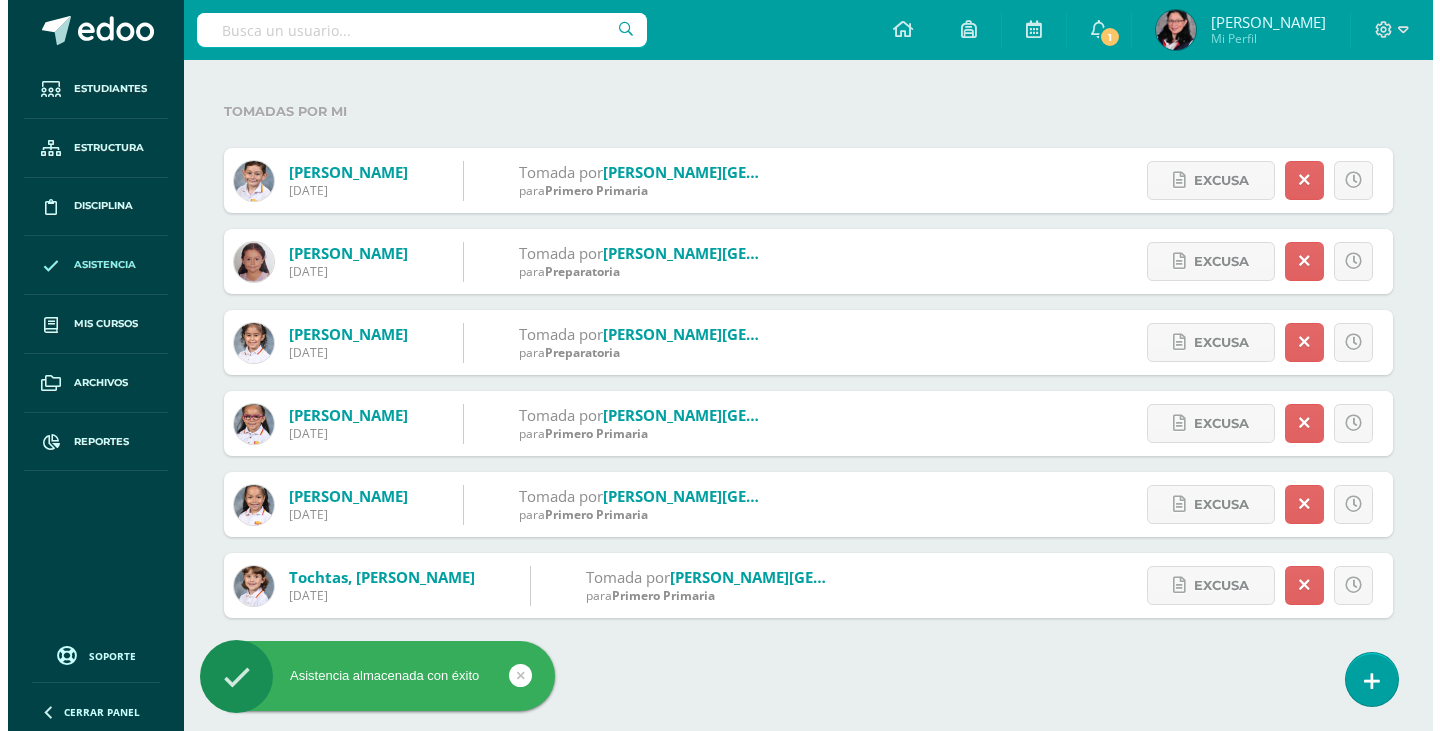 scroll, scrollTop: 0, scrollLeft: 0, axis: both 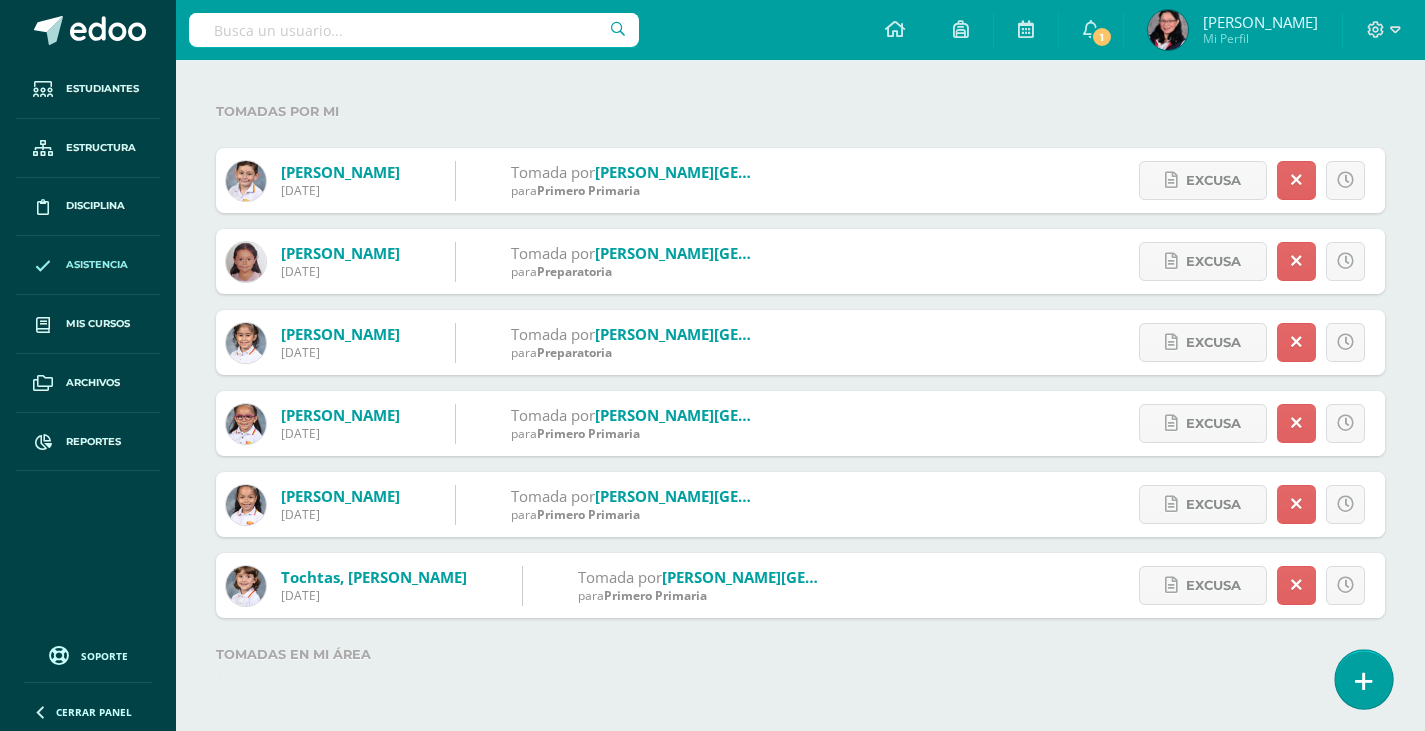 click at bounding box center [1364, 681] 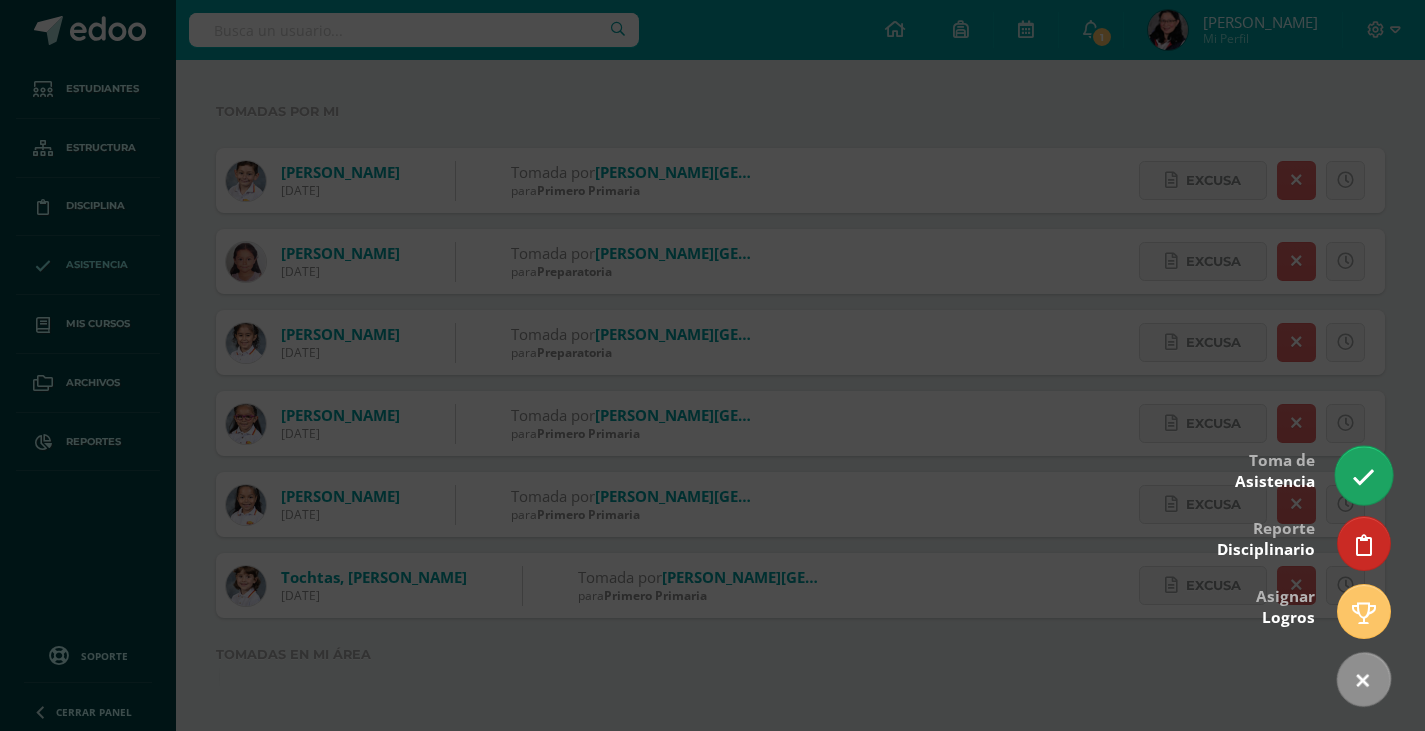 click at bounding box center [1363, 477] 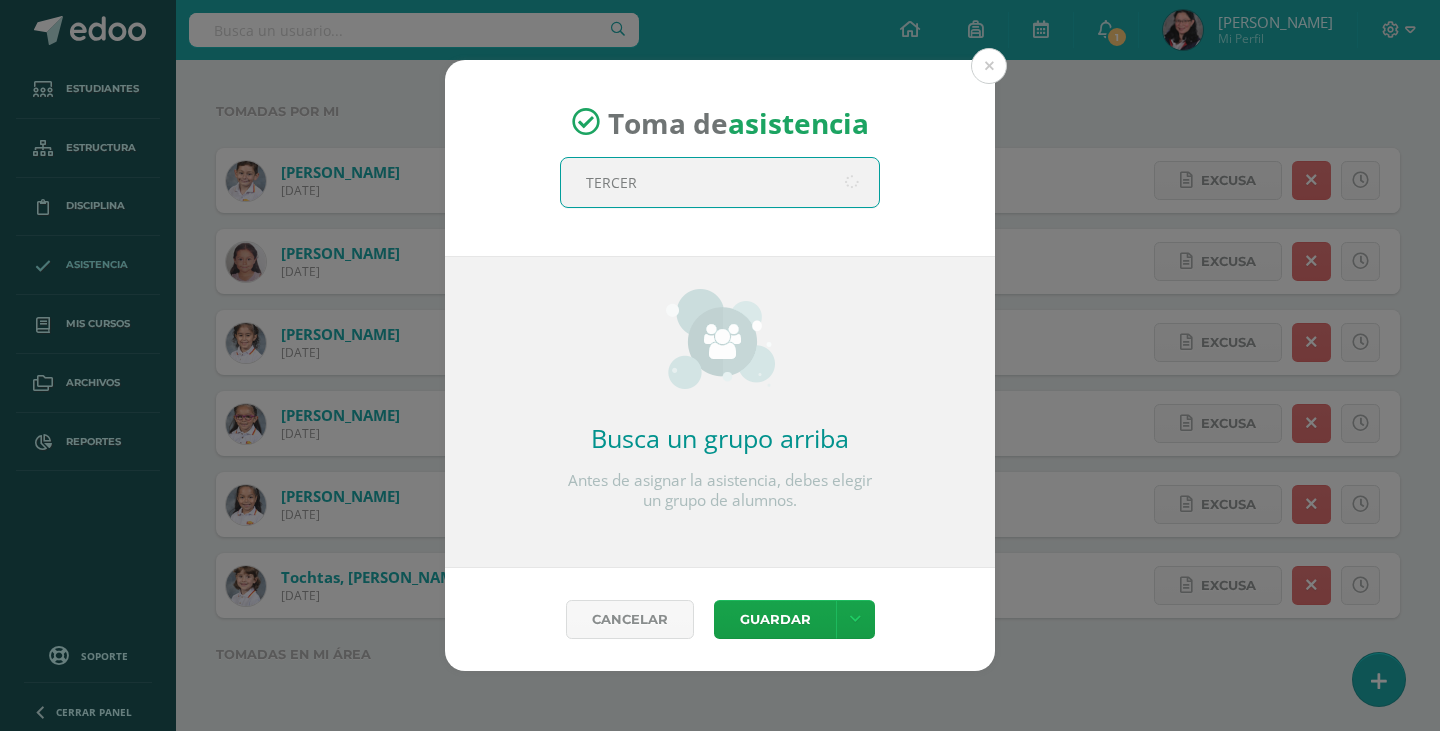 type on "TERCERO" 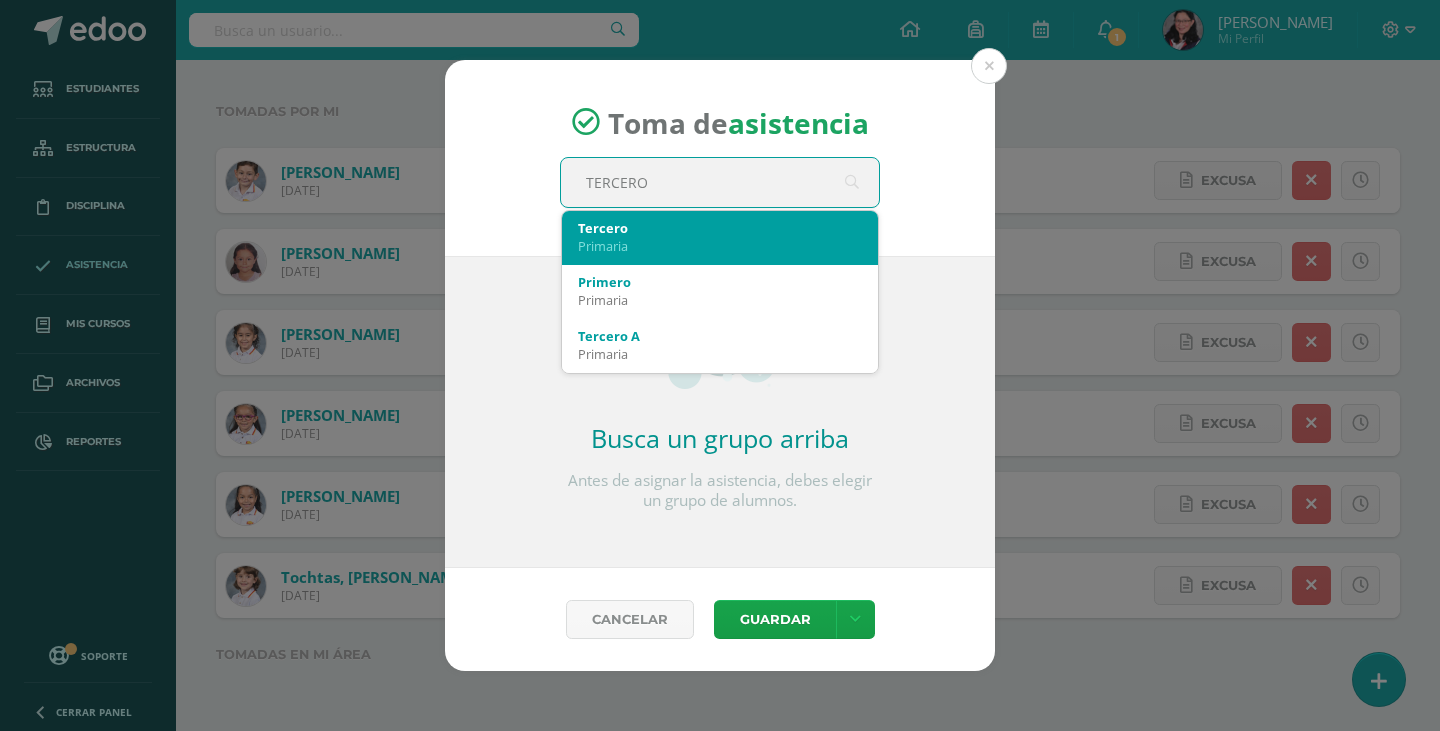 click on "Primaria" at bounding box center (720, 246) 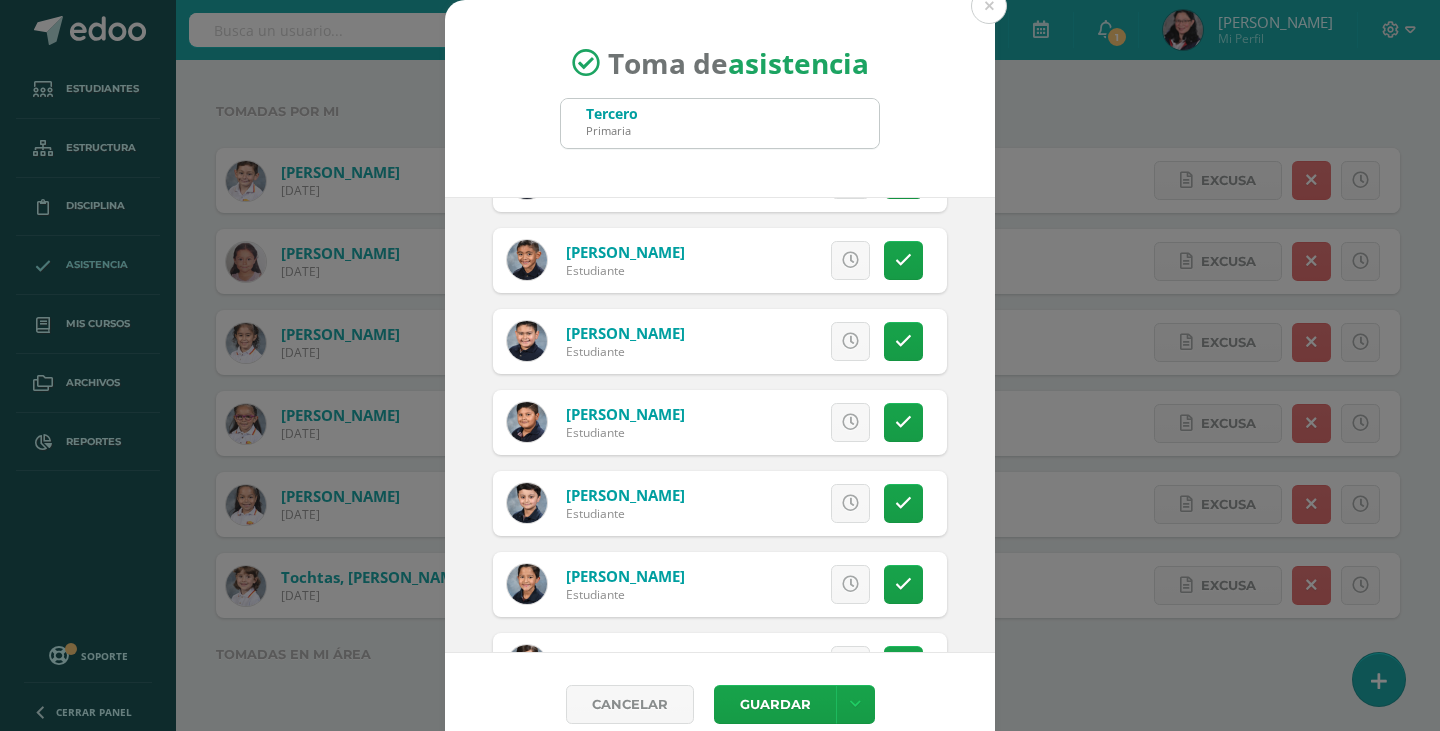 scroll, scrollTop: 1000, scrollLeft: 0, axis: vertical 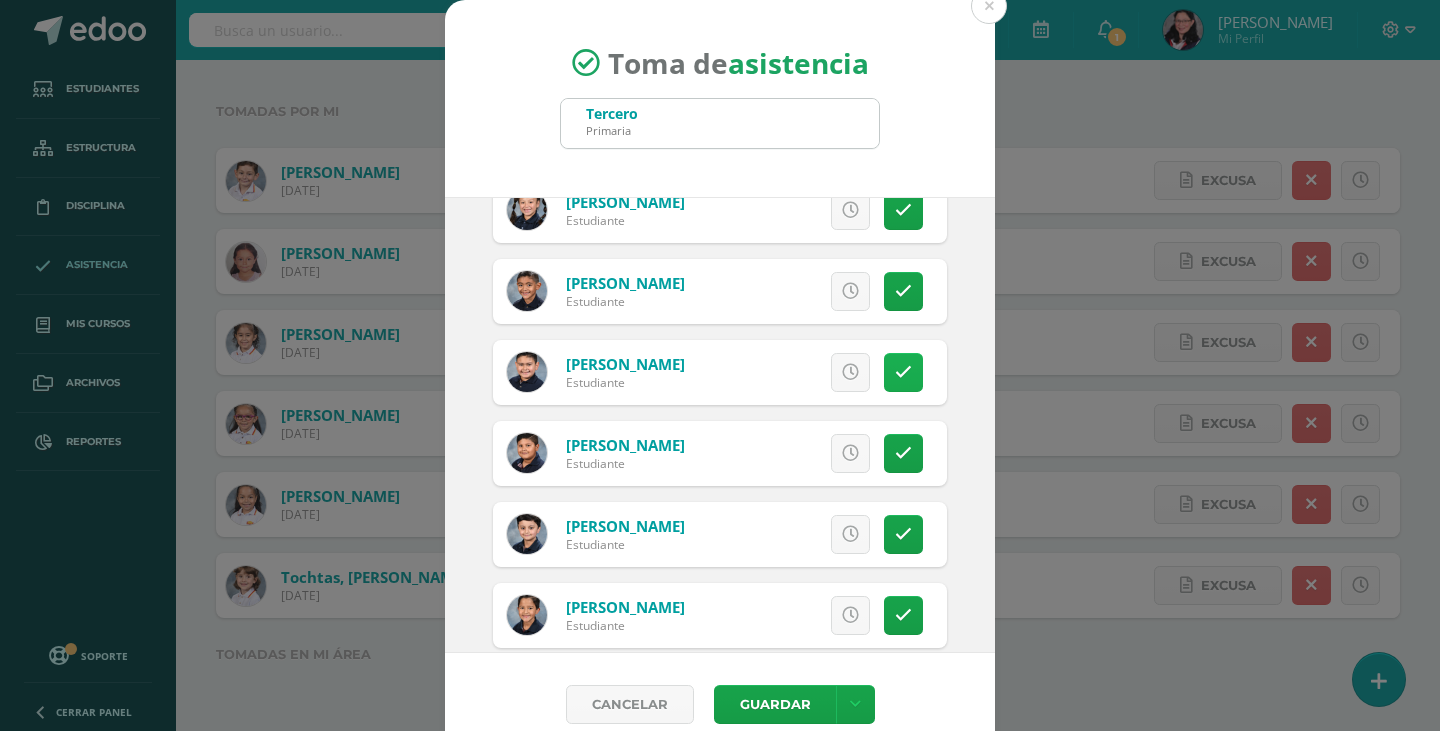 click at bounding box center (903, 372) 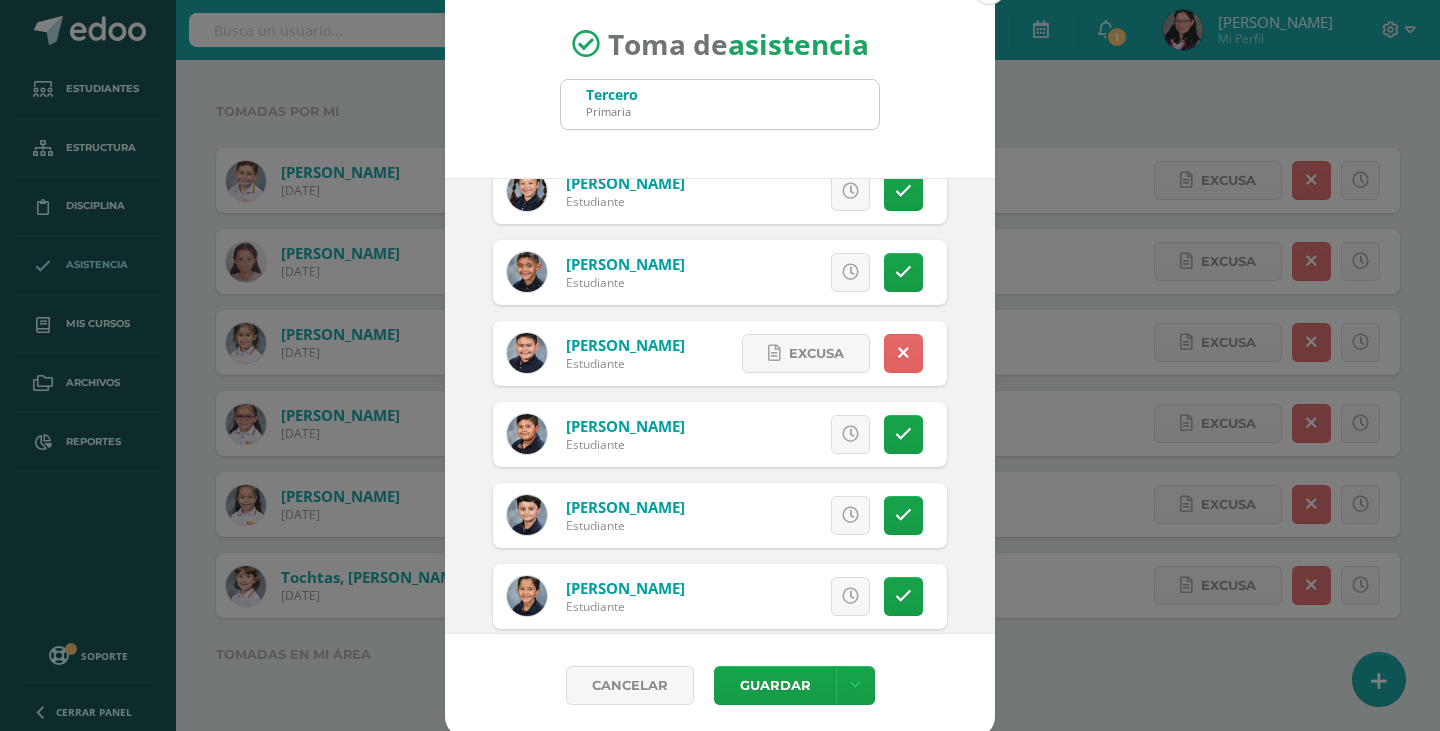 scroll, scrollTop: 25, scrollLeft: 0, axis: vertical 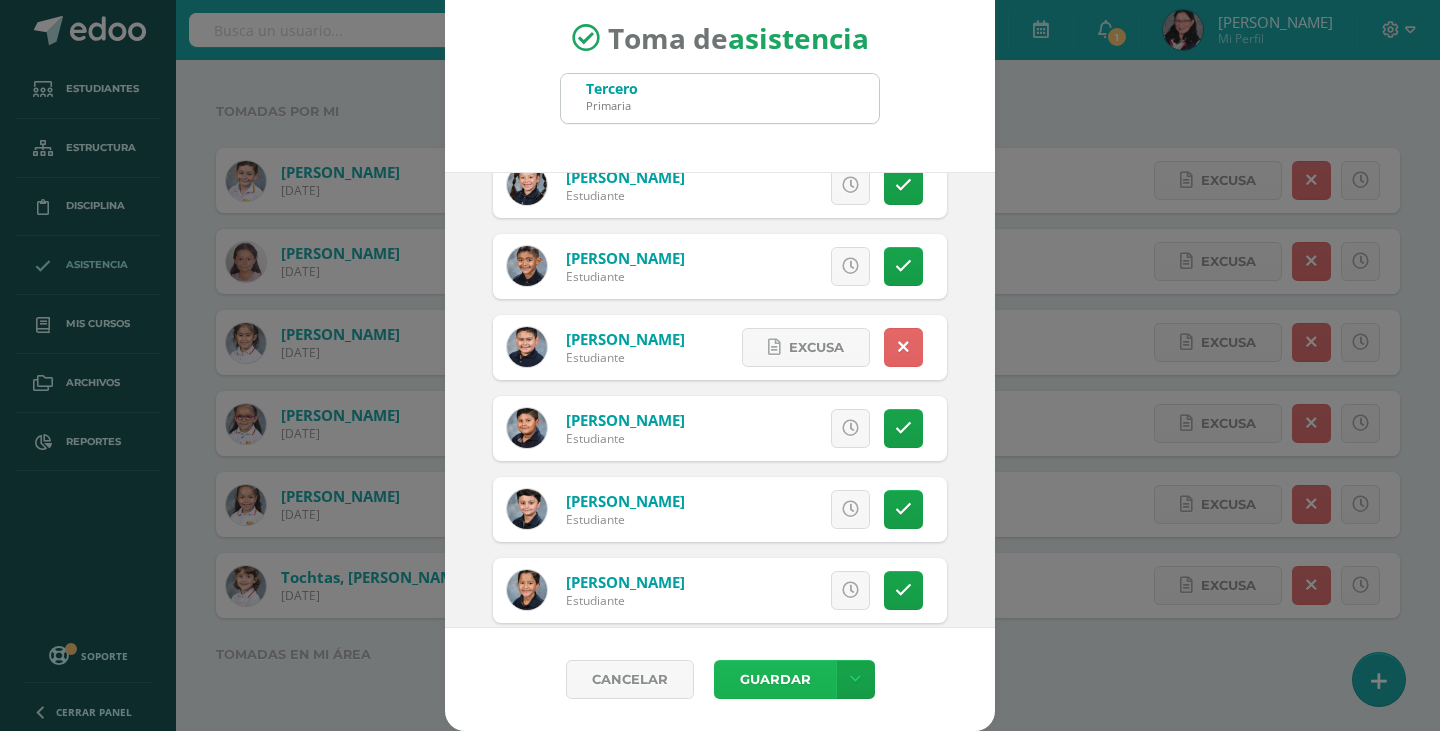 click on "Guardar" at bounding box center [775, 679] 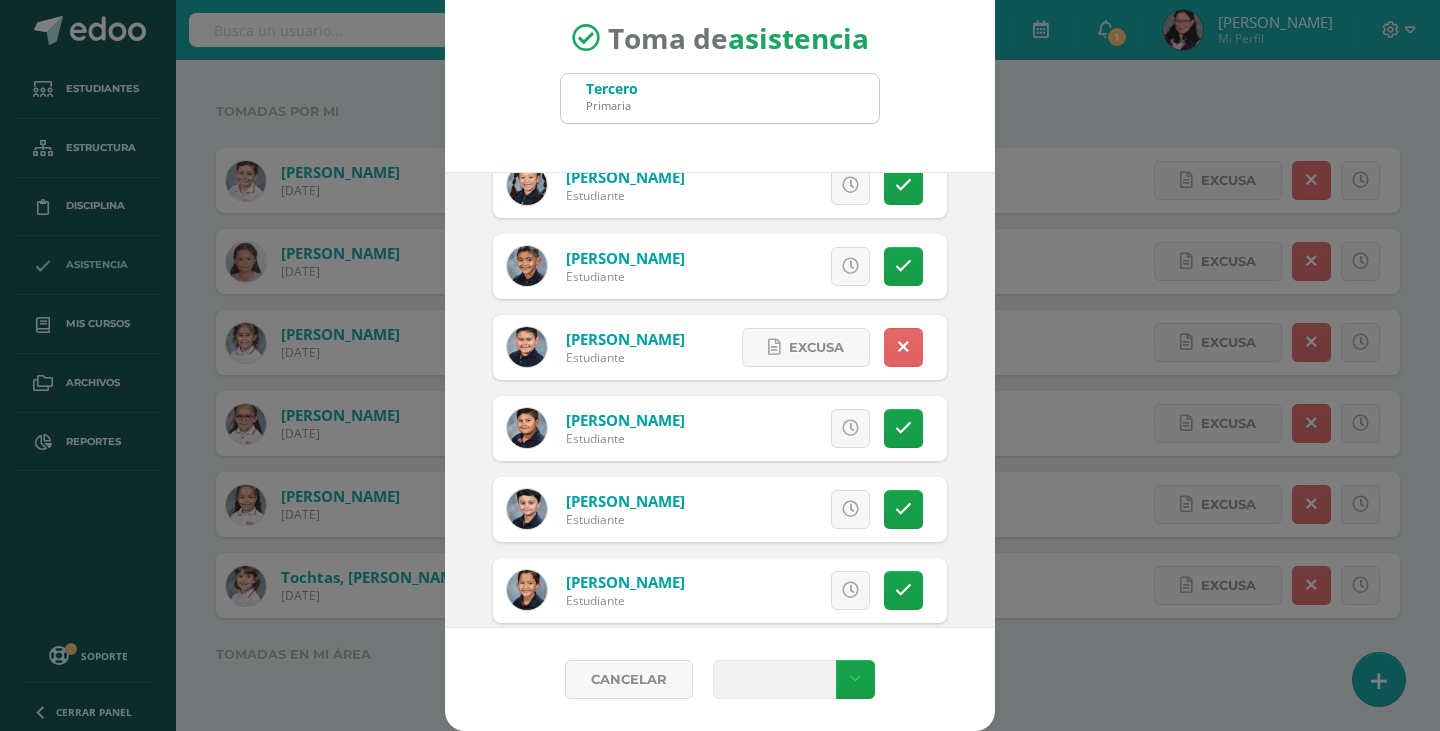 type 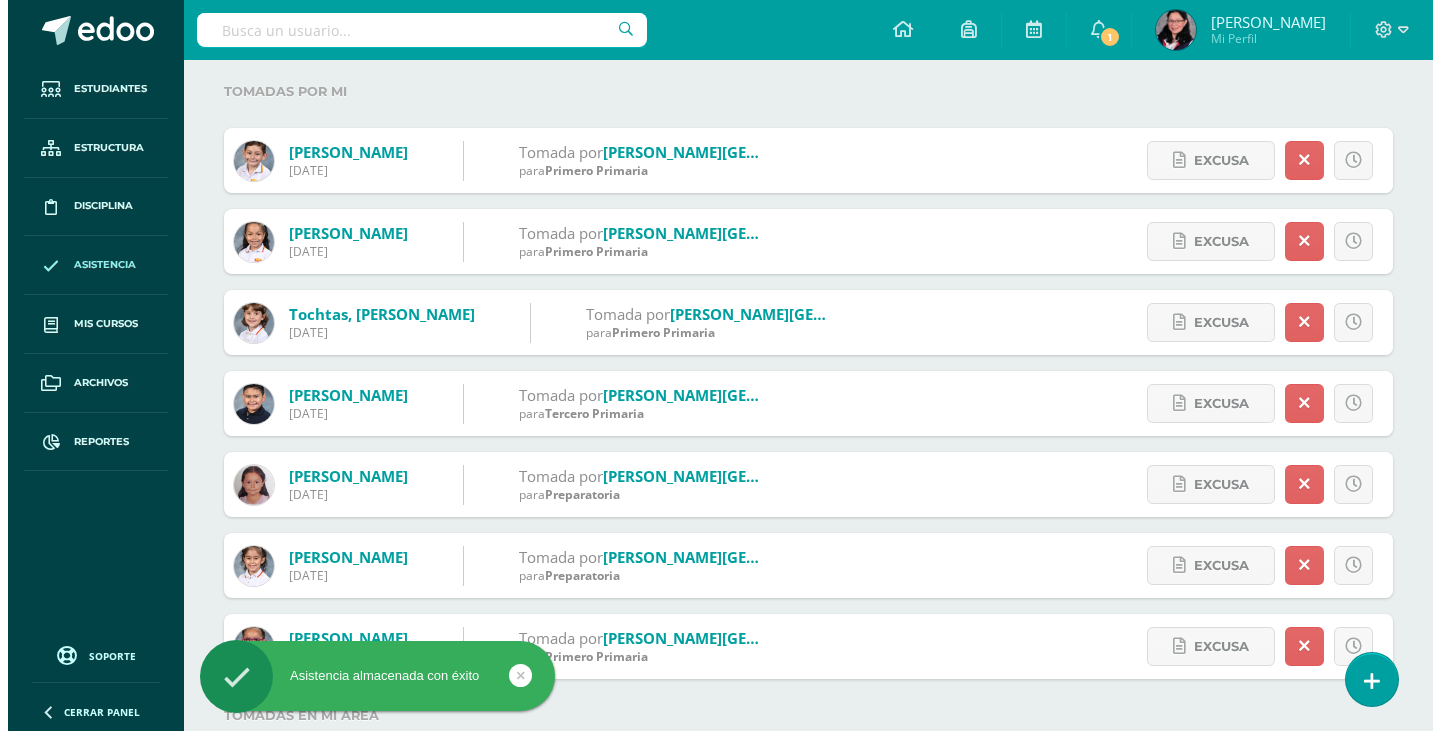 scroll, scrollTop: 297, scrollLeft: 0, axis: vertical 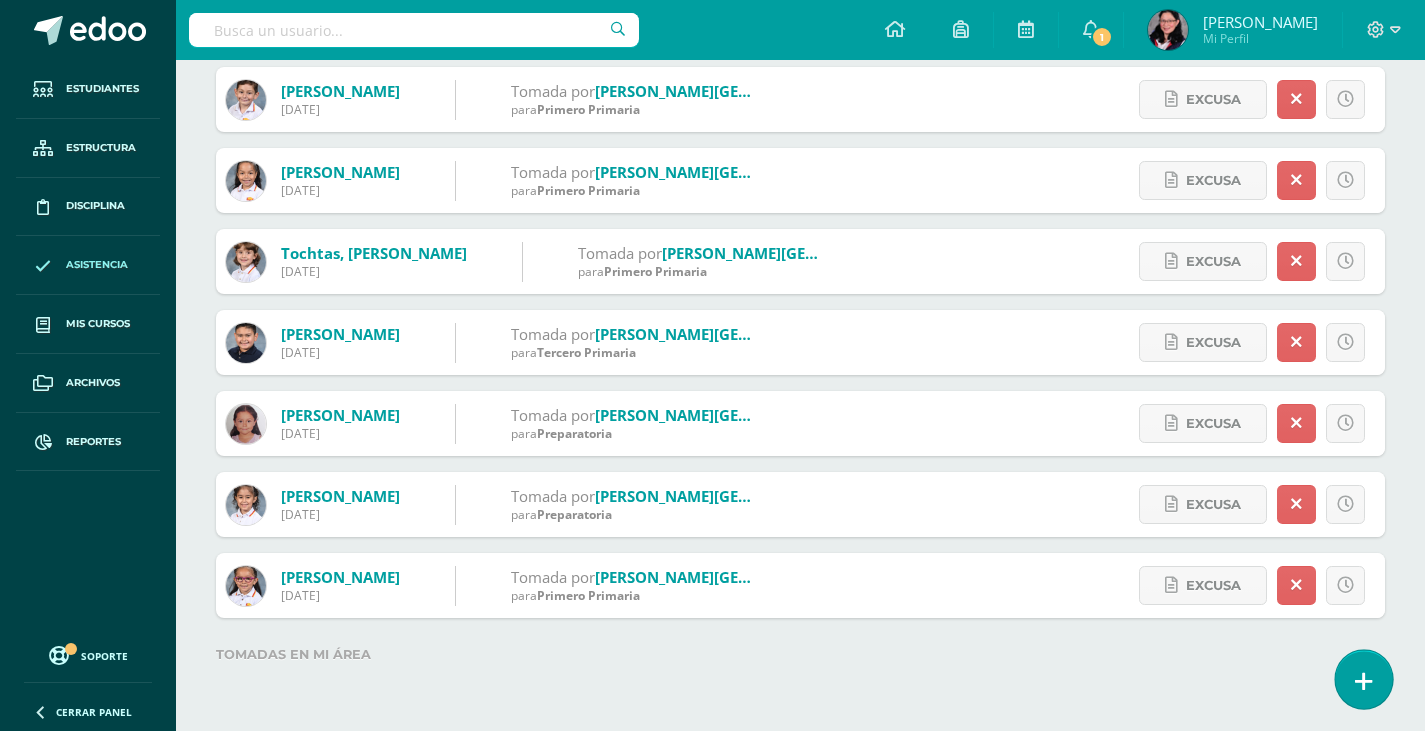 click at bounding box center [1364, 681] 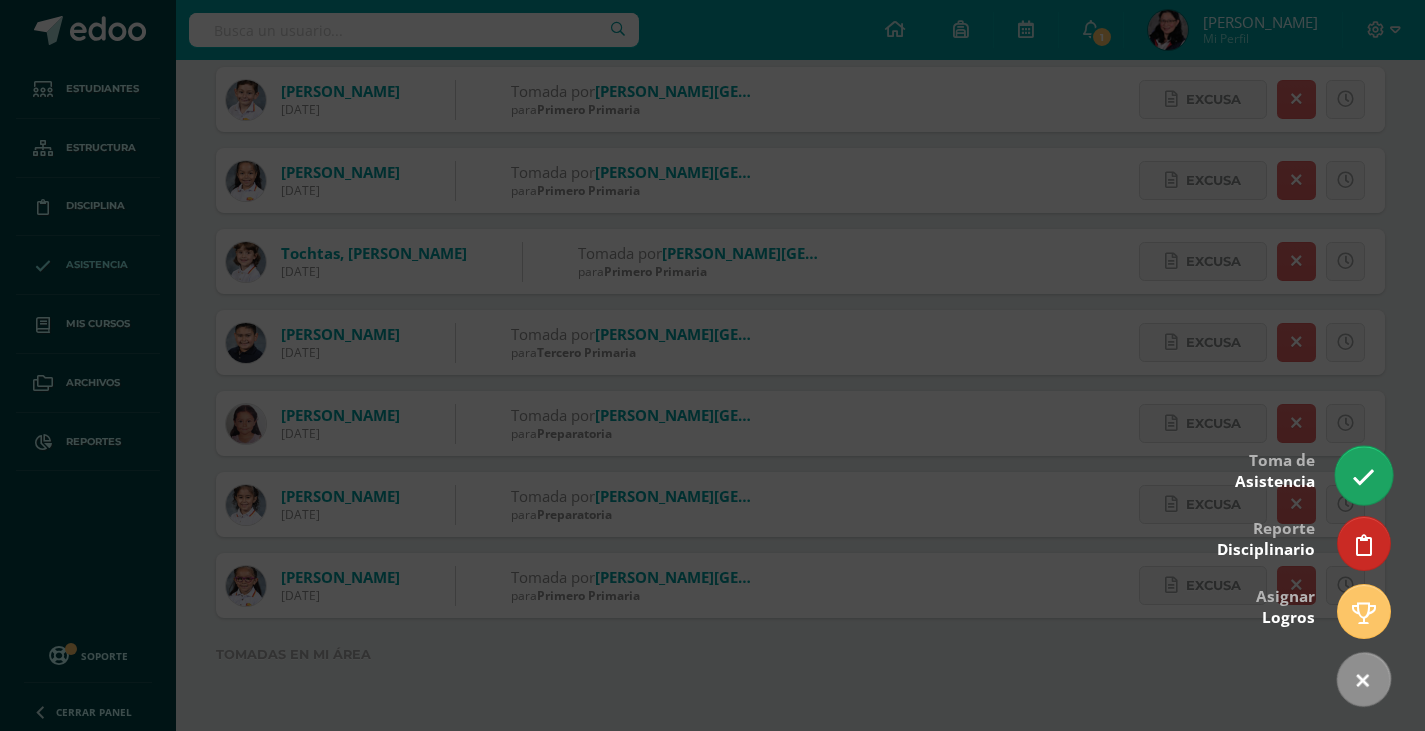 click at bounding box center [1363, 475] 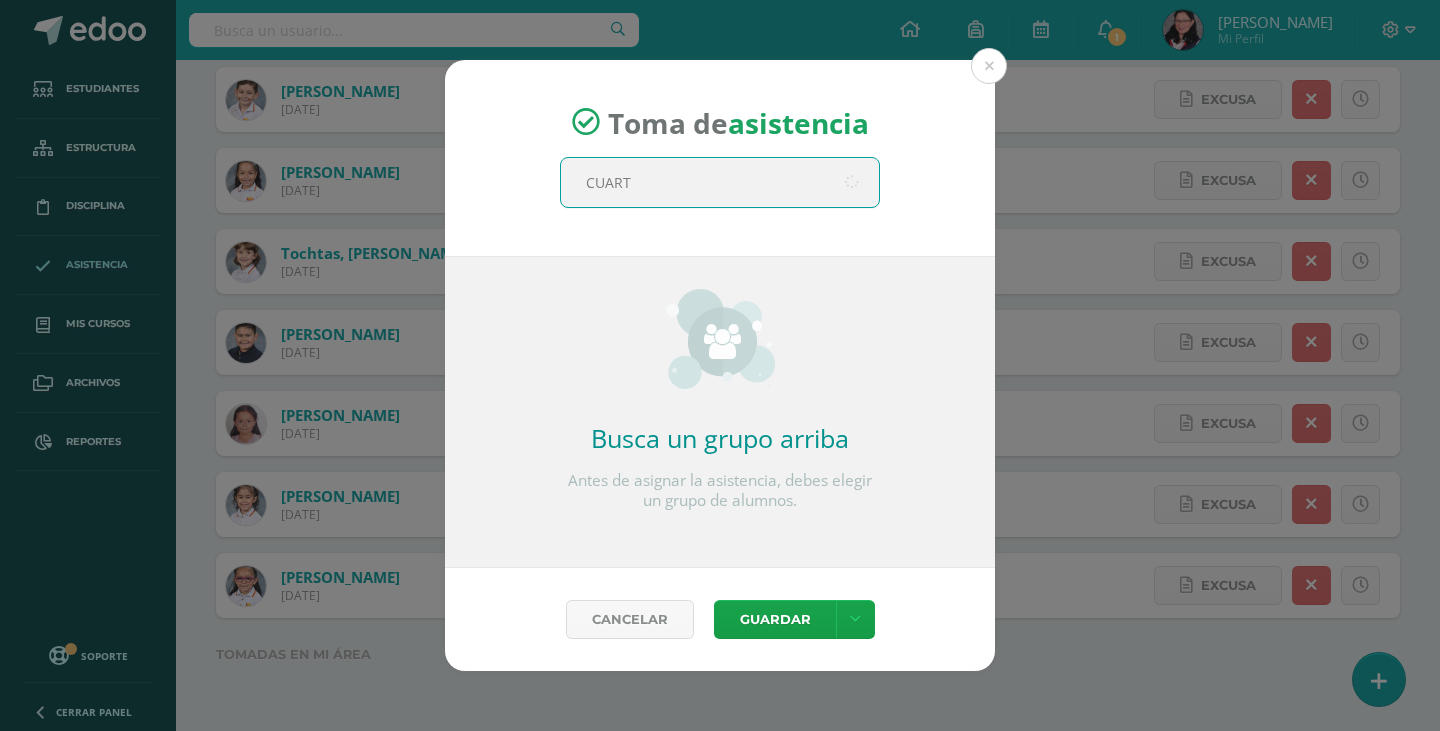 type on "CUARTO" 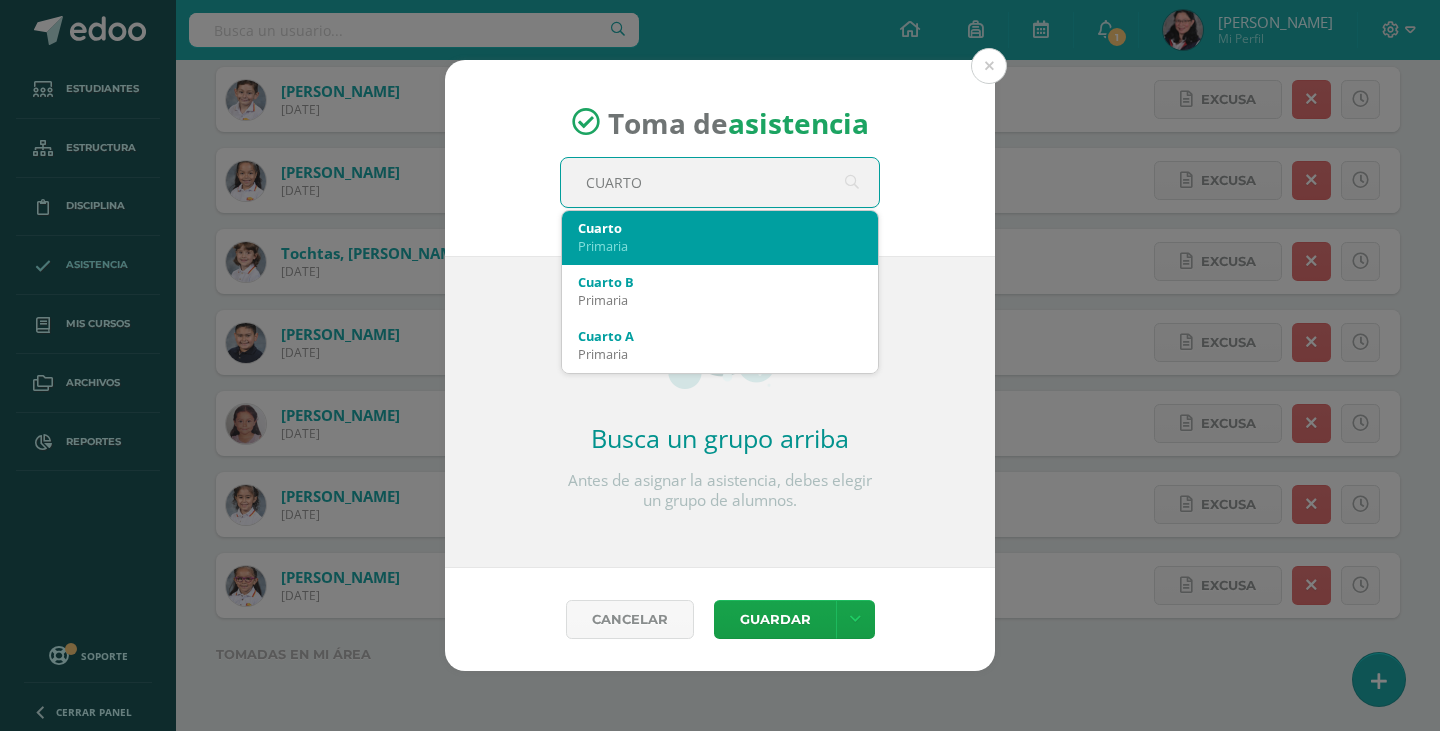 click on "Cuarto" at bounding box center (720, 228) 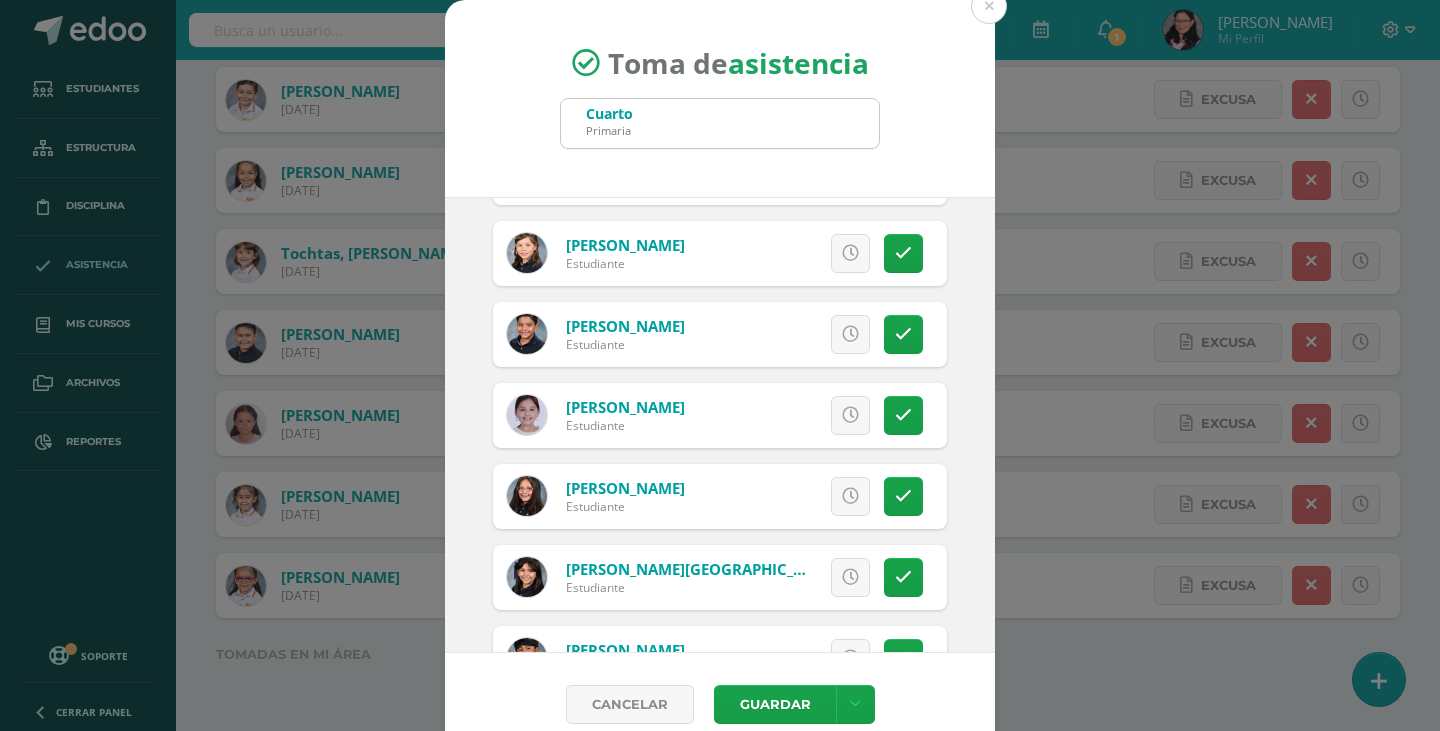 scroll, scrollTop: 1100, scrollLeft: 0, axis: vertical 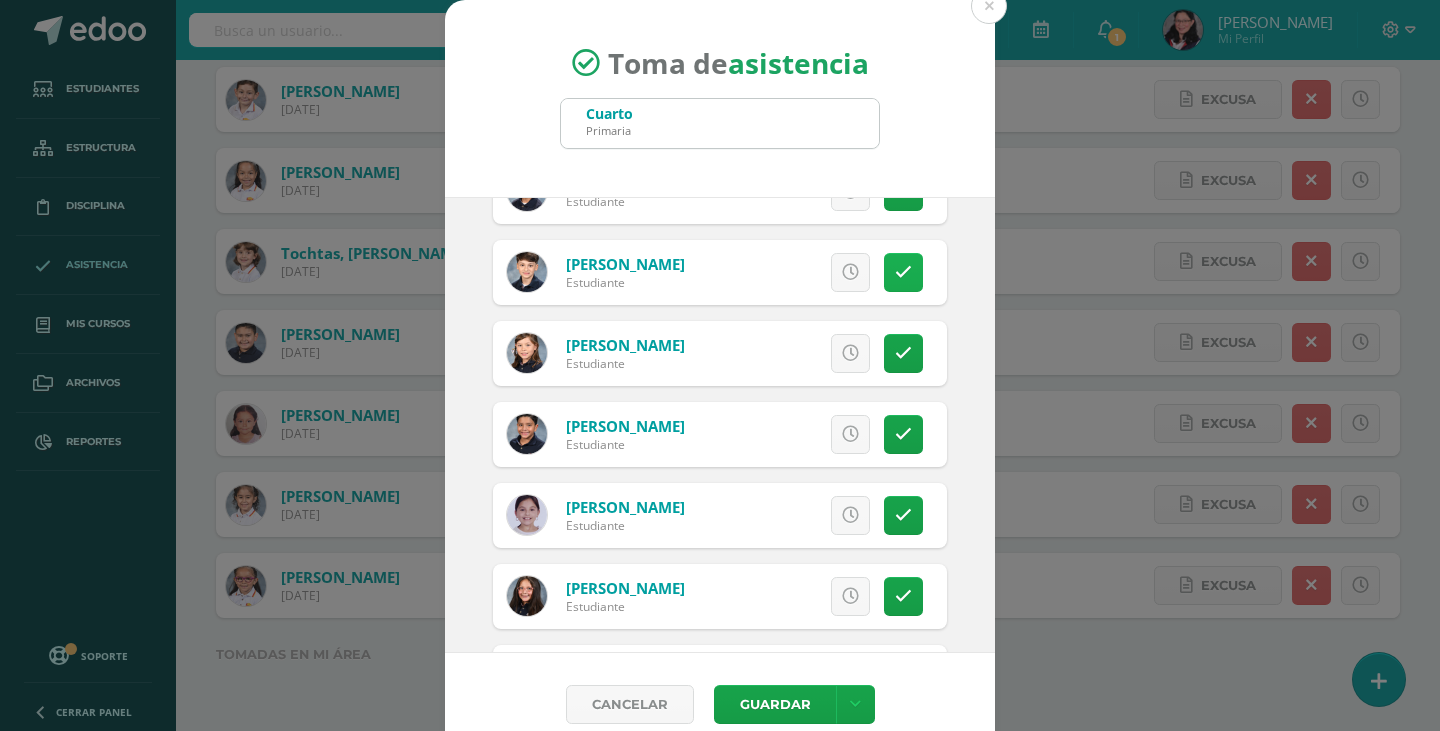 click at bounding box center (903, 272) 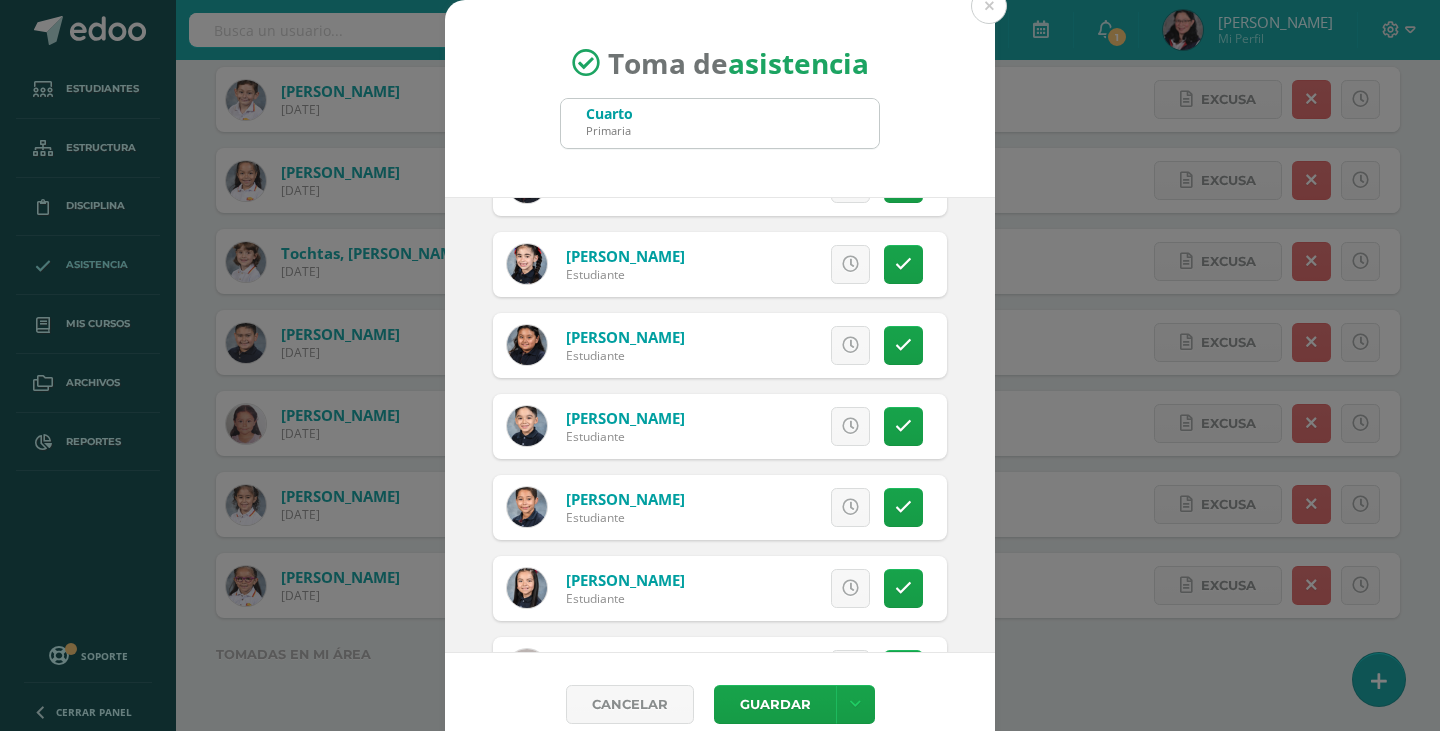 scroll, scrollTop: 2500, scrollLeft: 0, axis: vertical 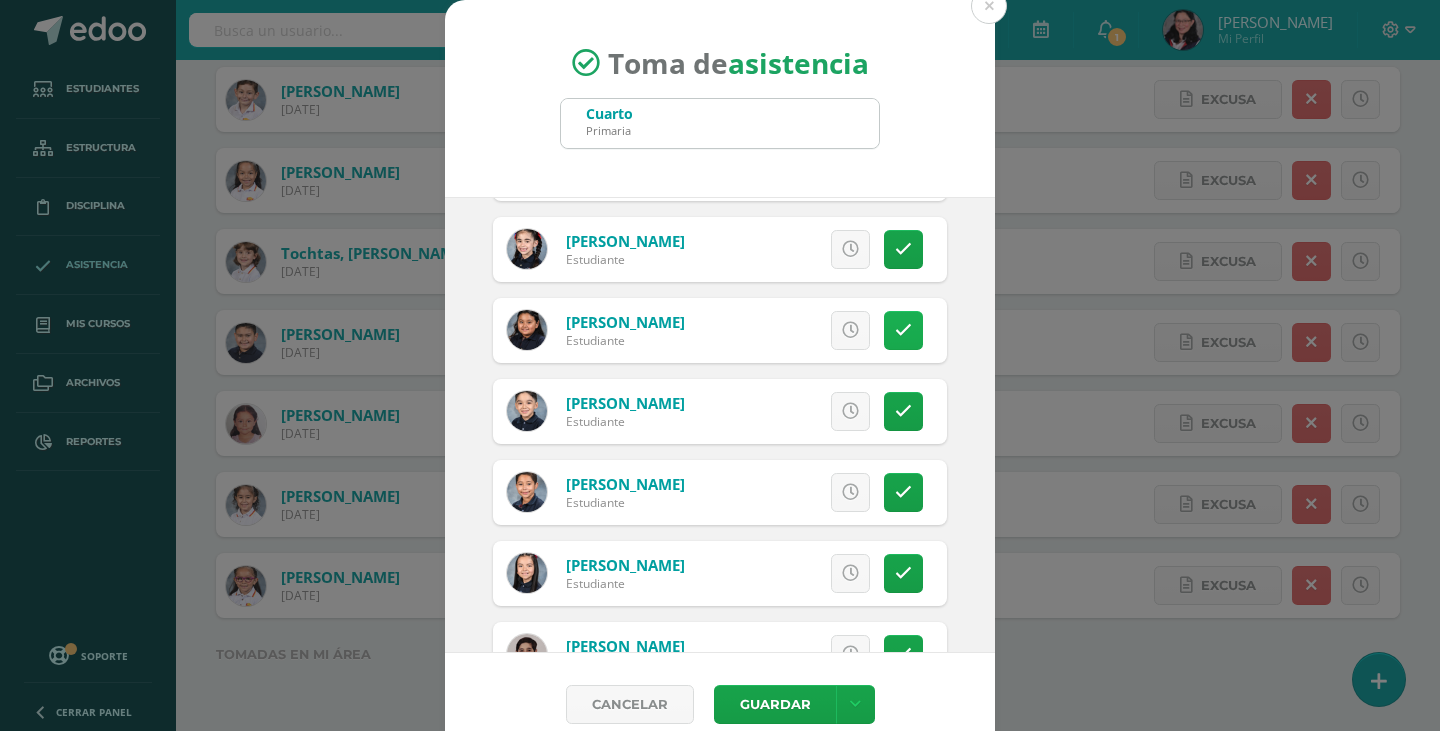 click at bounding box center (903, 330) 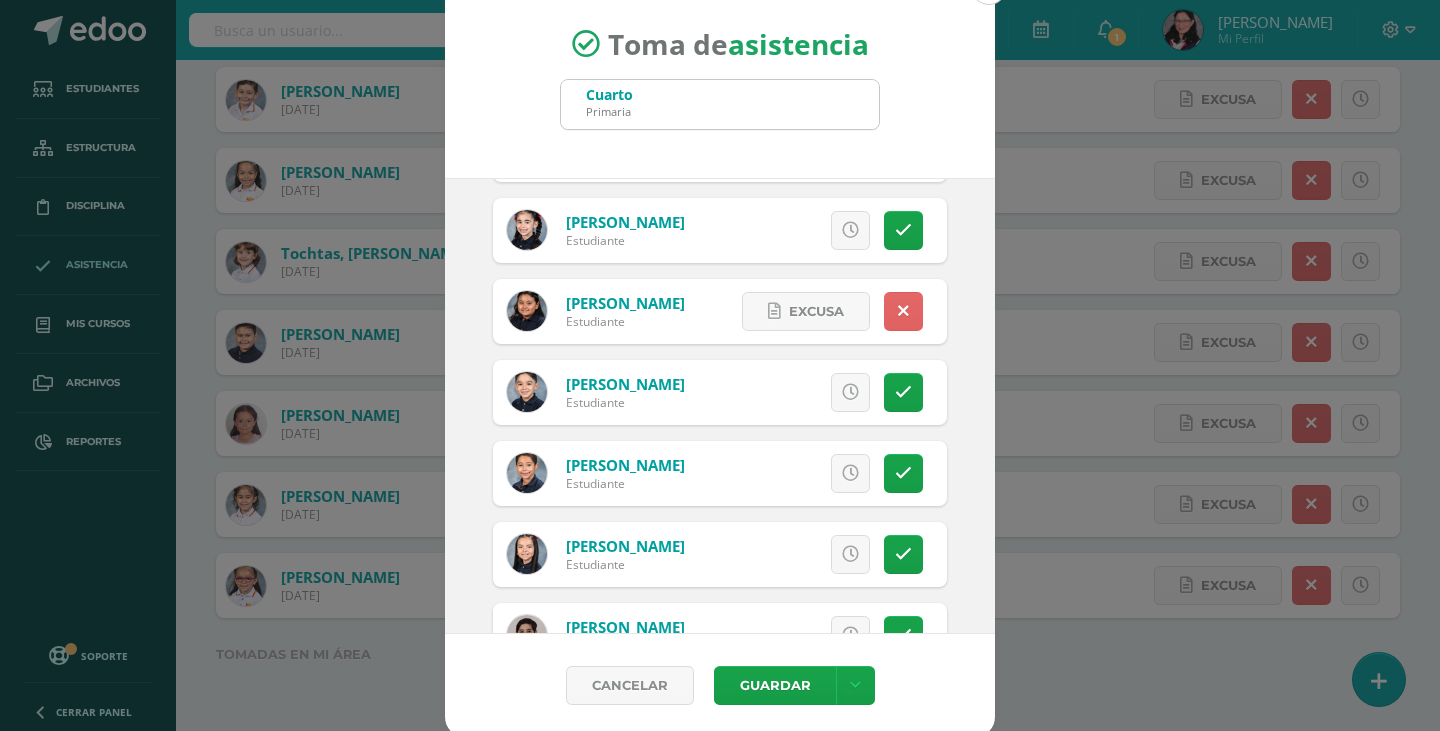 scroll, scrollTop: 25, scrollLeft: 0, axis: vertical 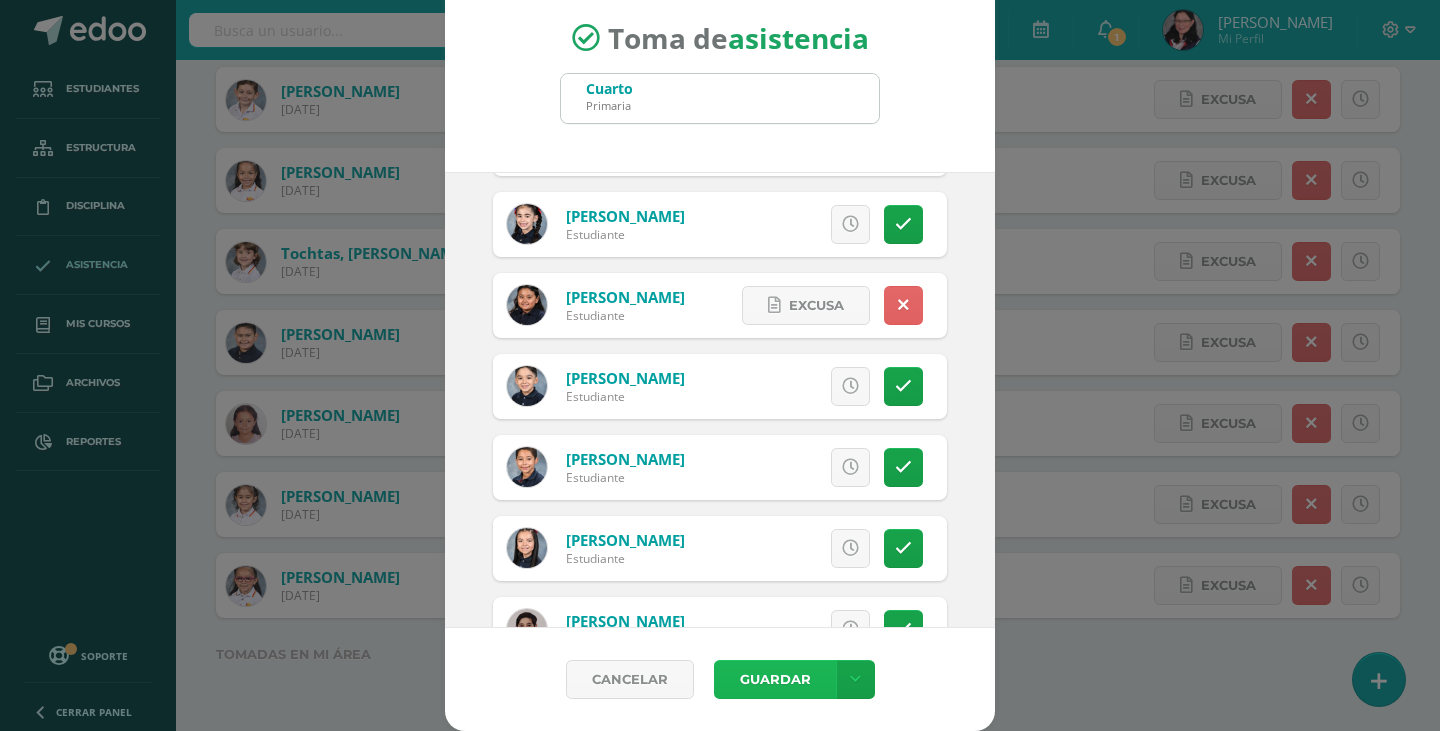 click on "Guardar" at bounding box center [775, 679] 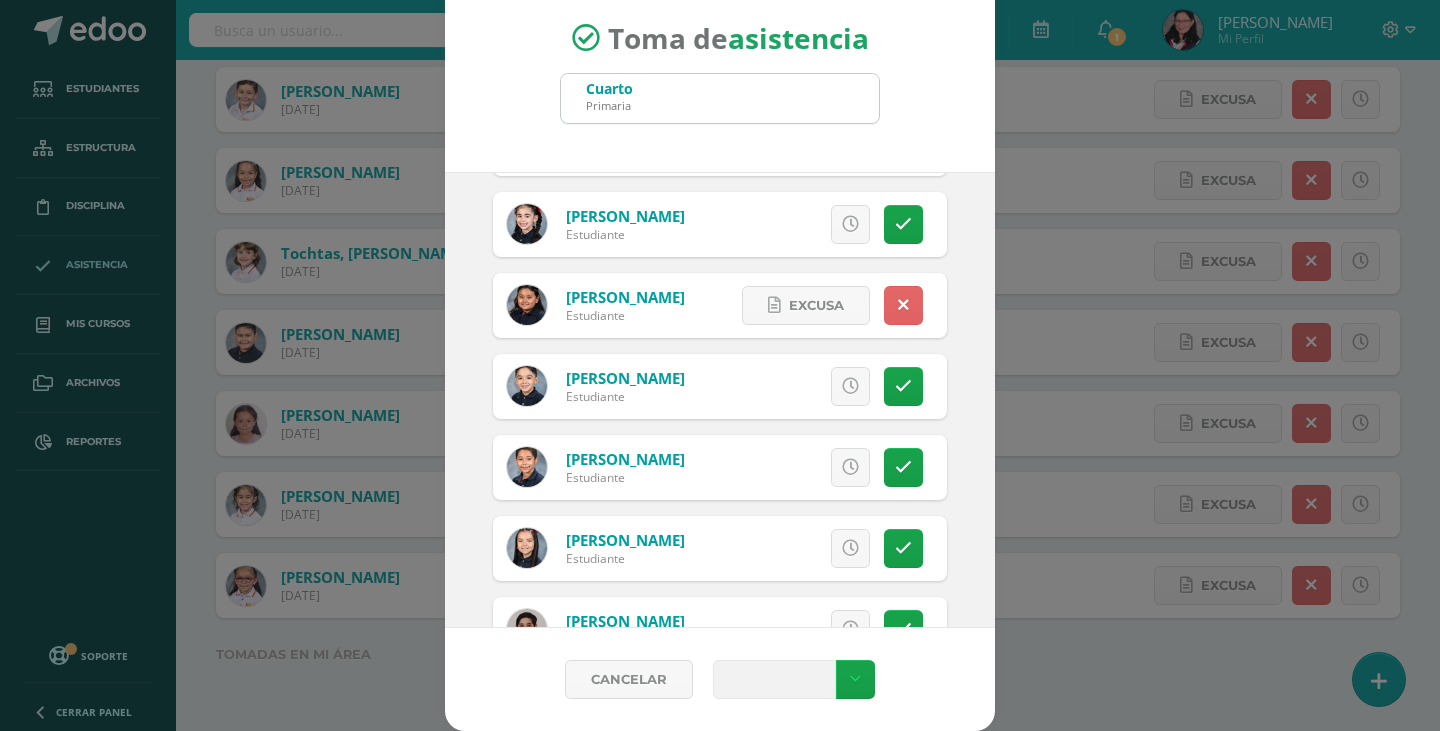 type 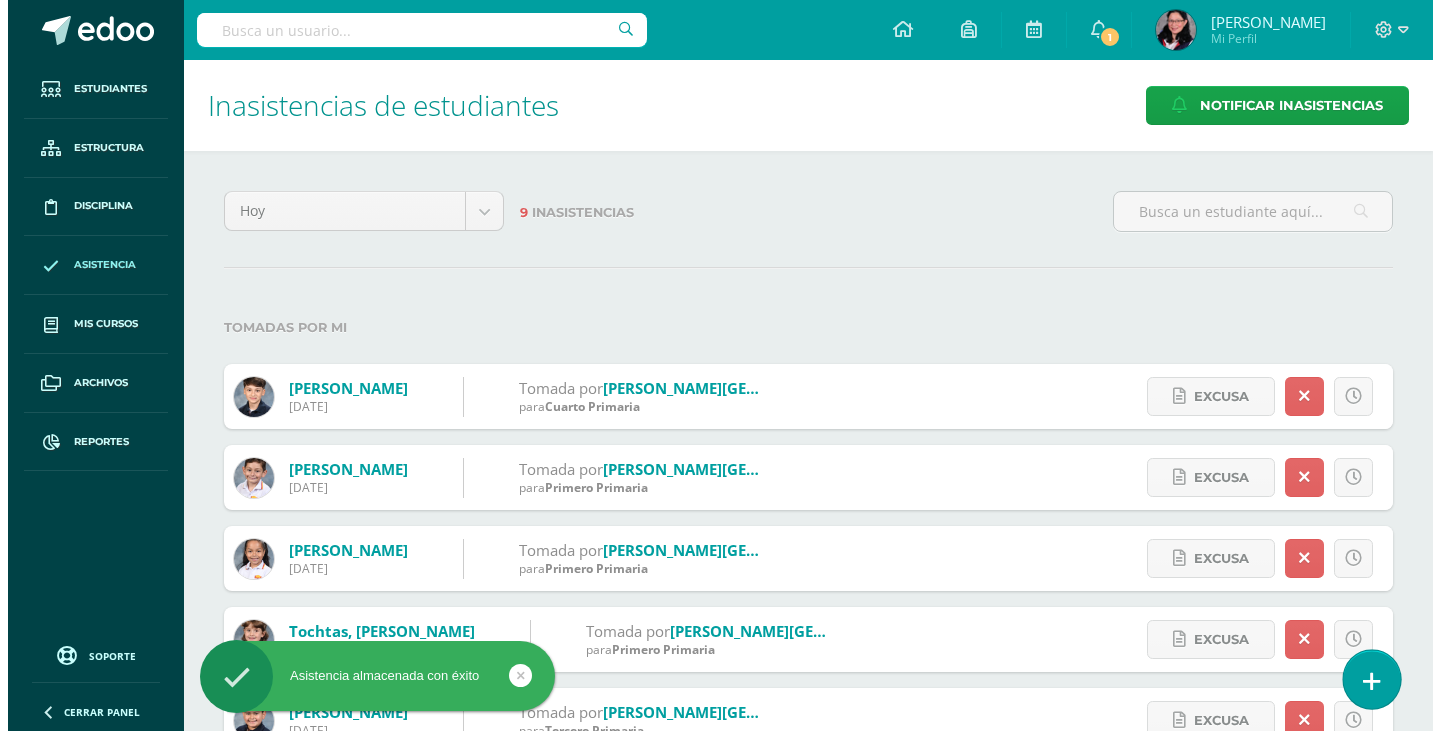 scroll, scrollTop: 0, scrollLeft: 0, axis: both 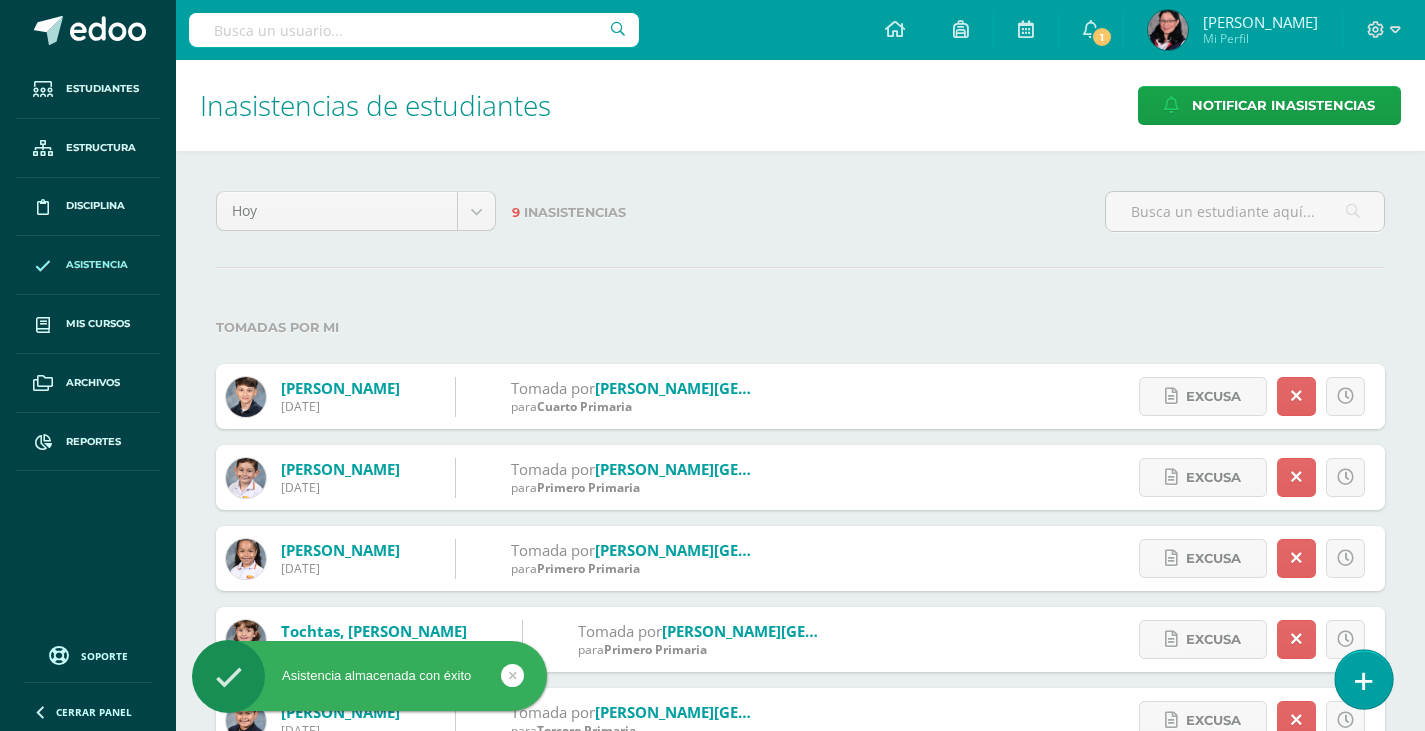 click at bounding box center (1363, 679) 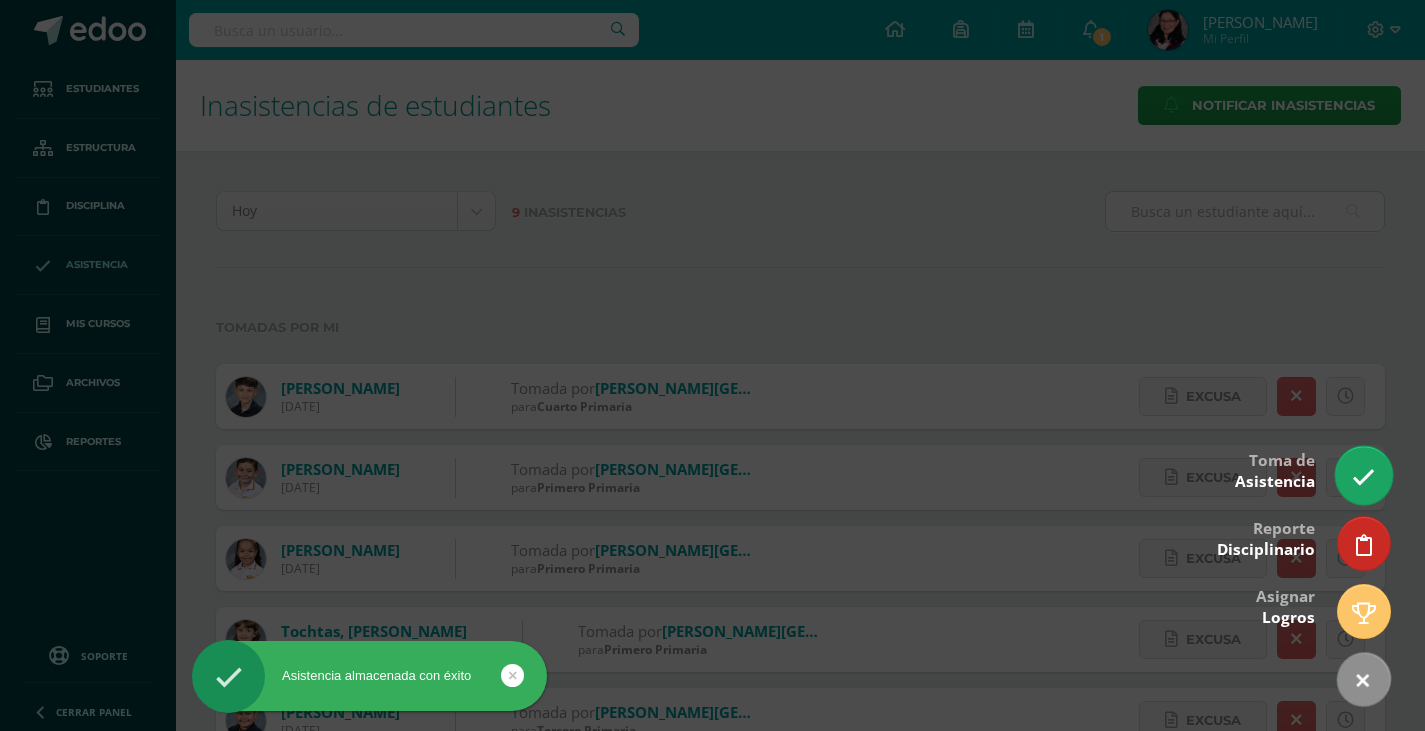 click at bounding box center (1363, 477) 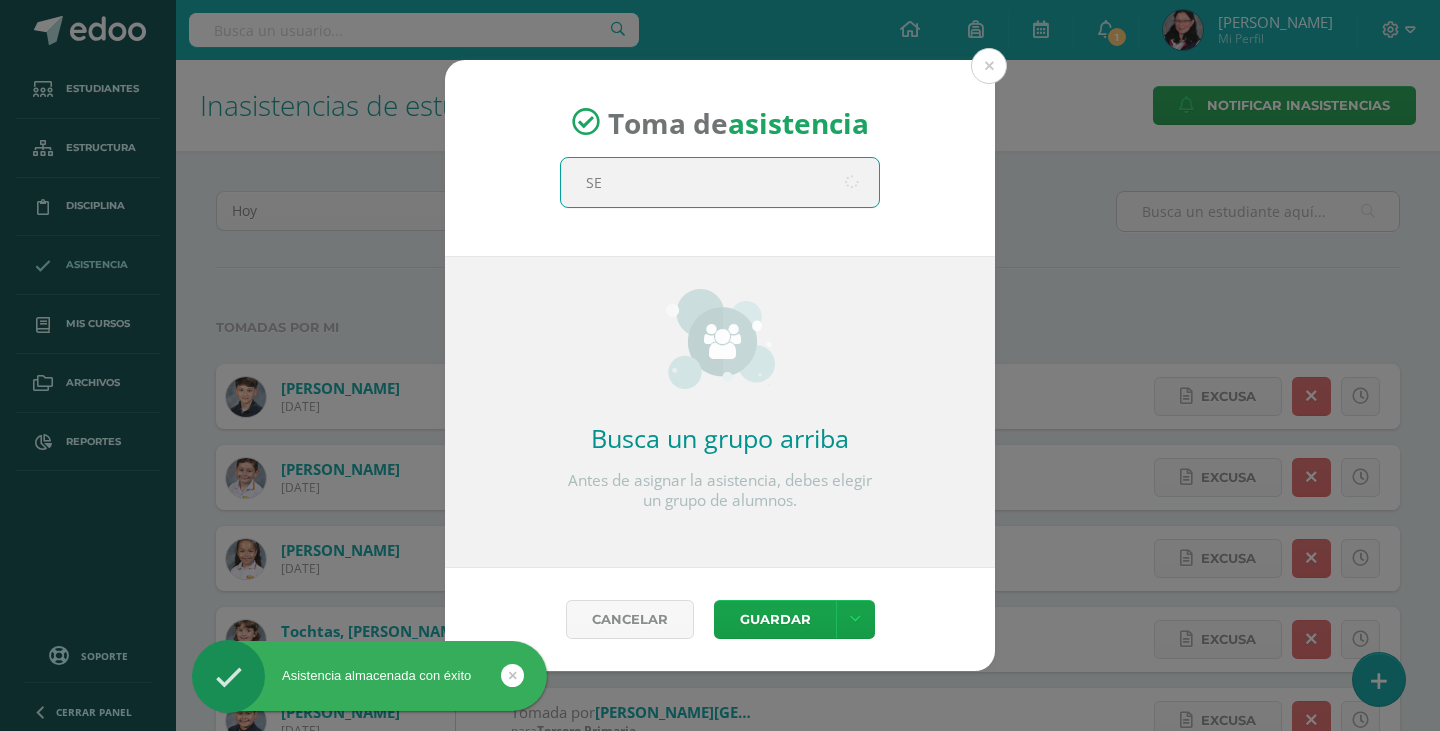 type on "SEX" 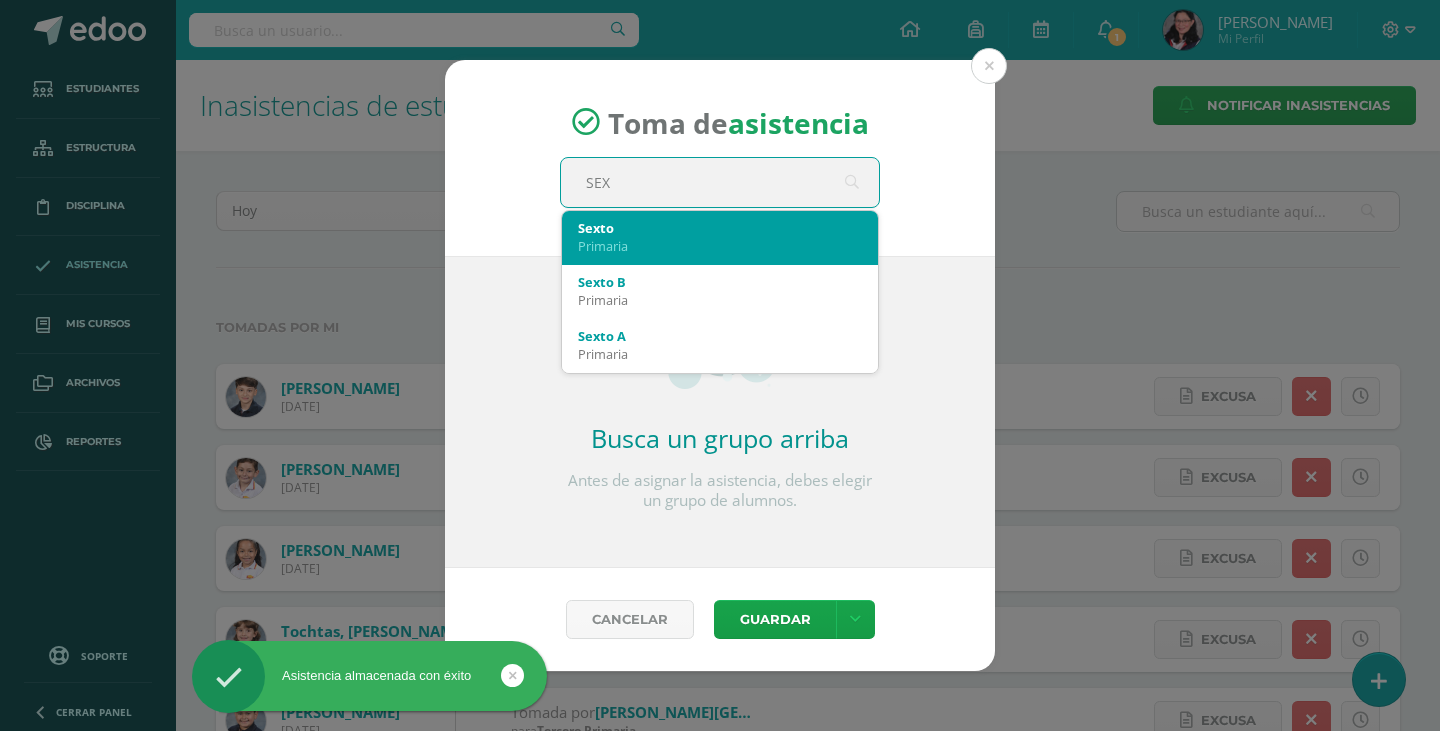 click on "Sexto Primaria" at bounding box center [720, 237] 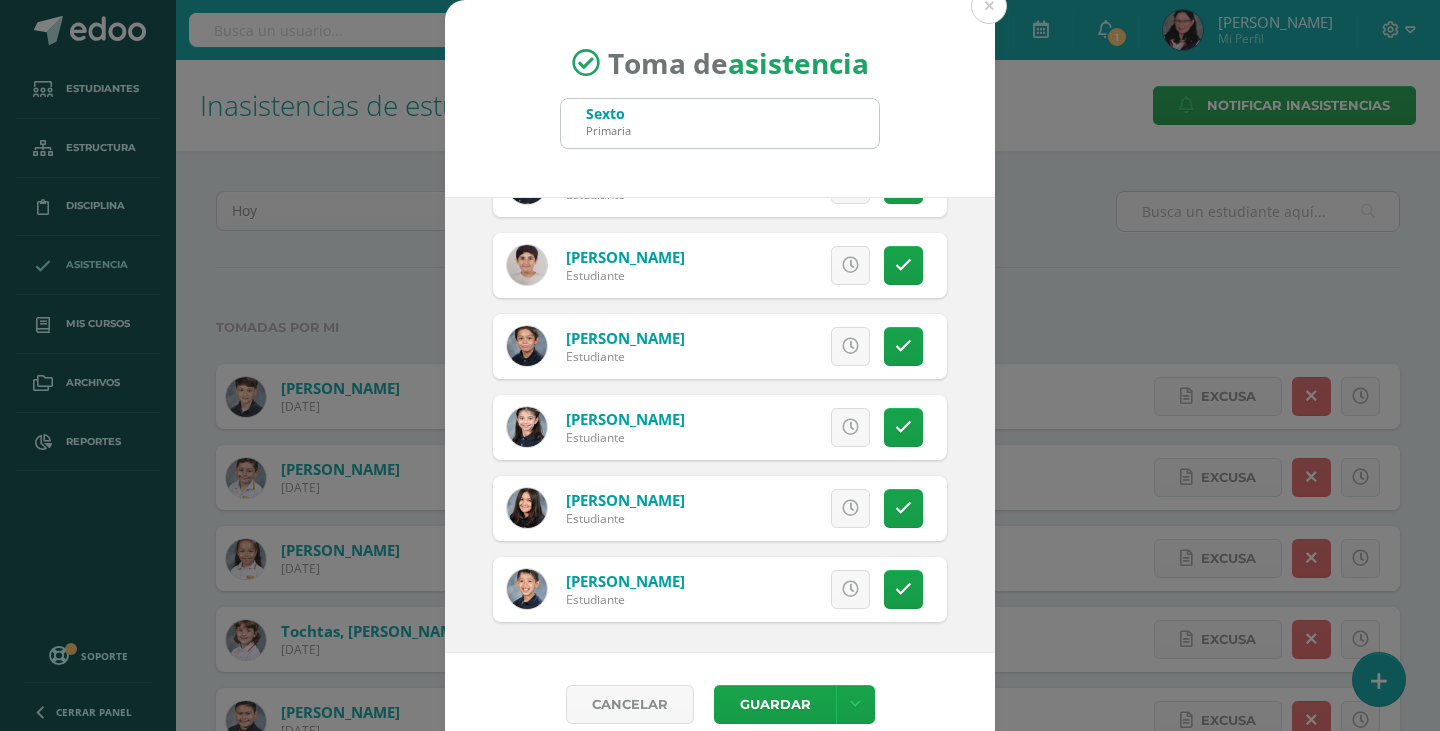 scroll, scrollTop: 2810, scrollLeft: 0, axis: vertical 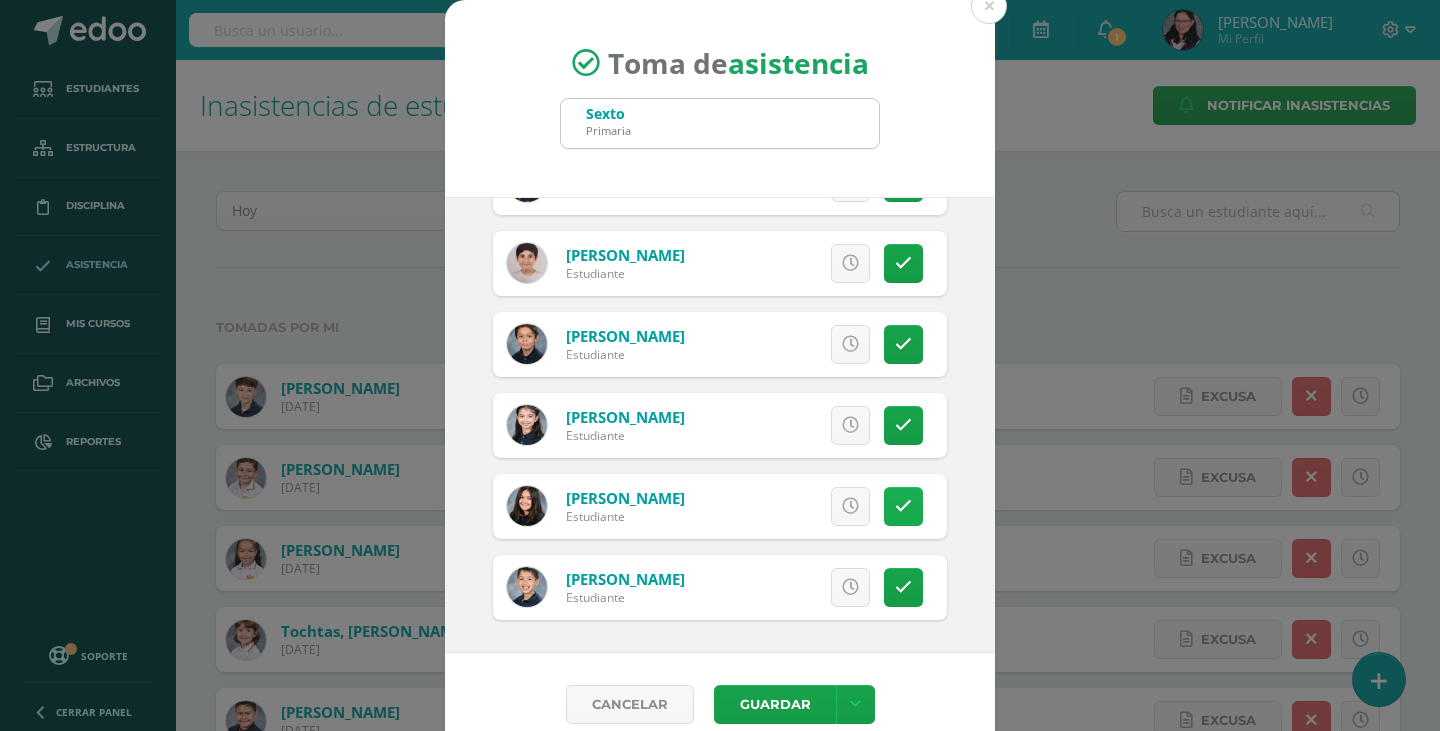 click at bounding box center (903, 506) 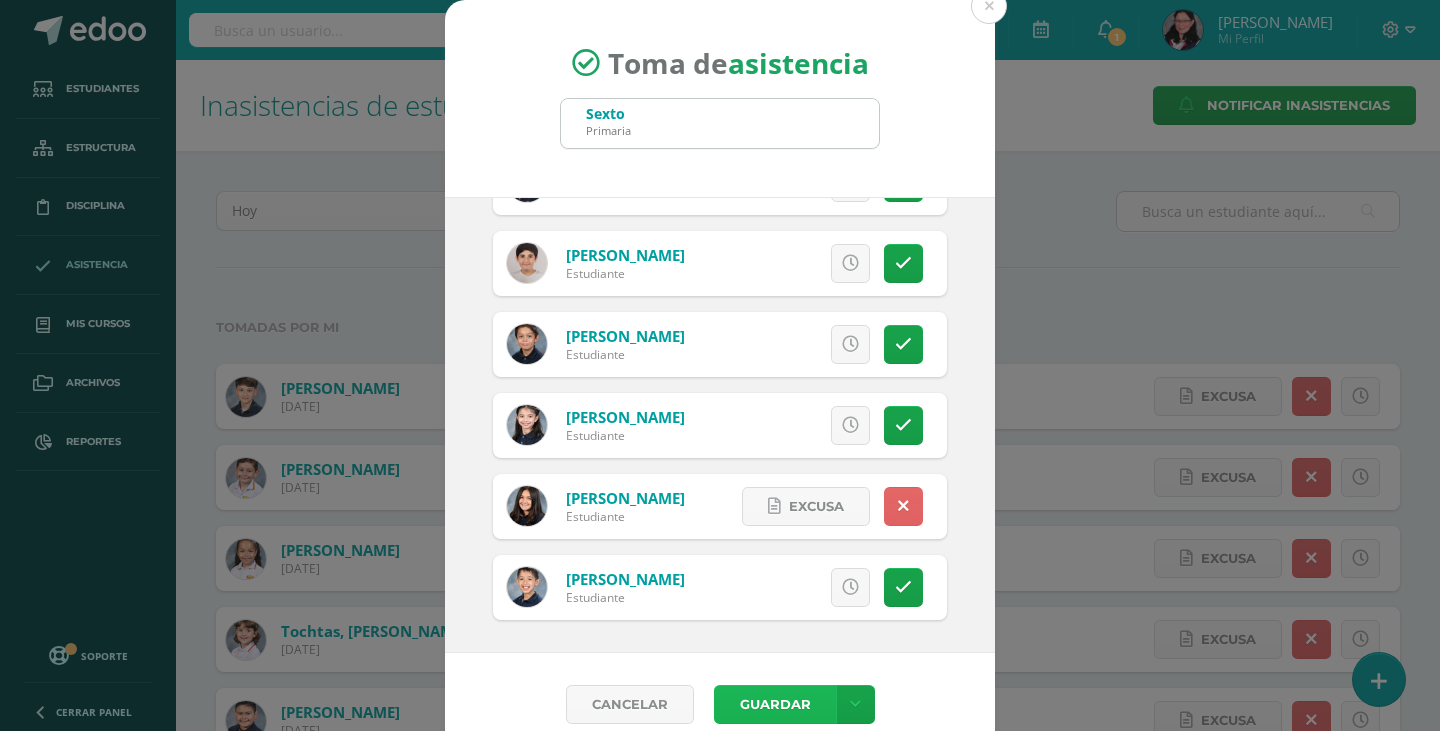 click on "Guardar" at bounding box center [775, 704] 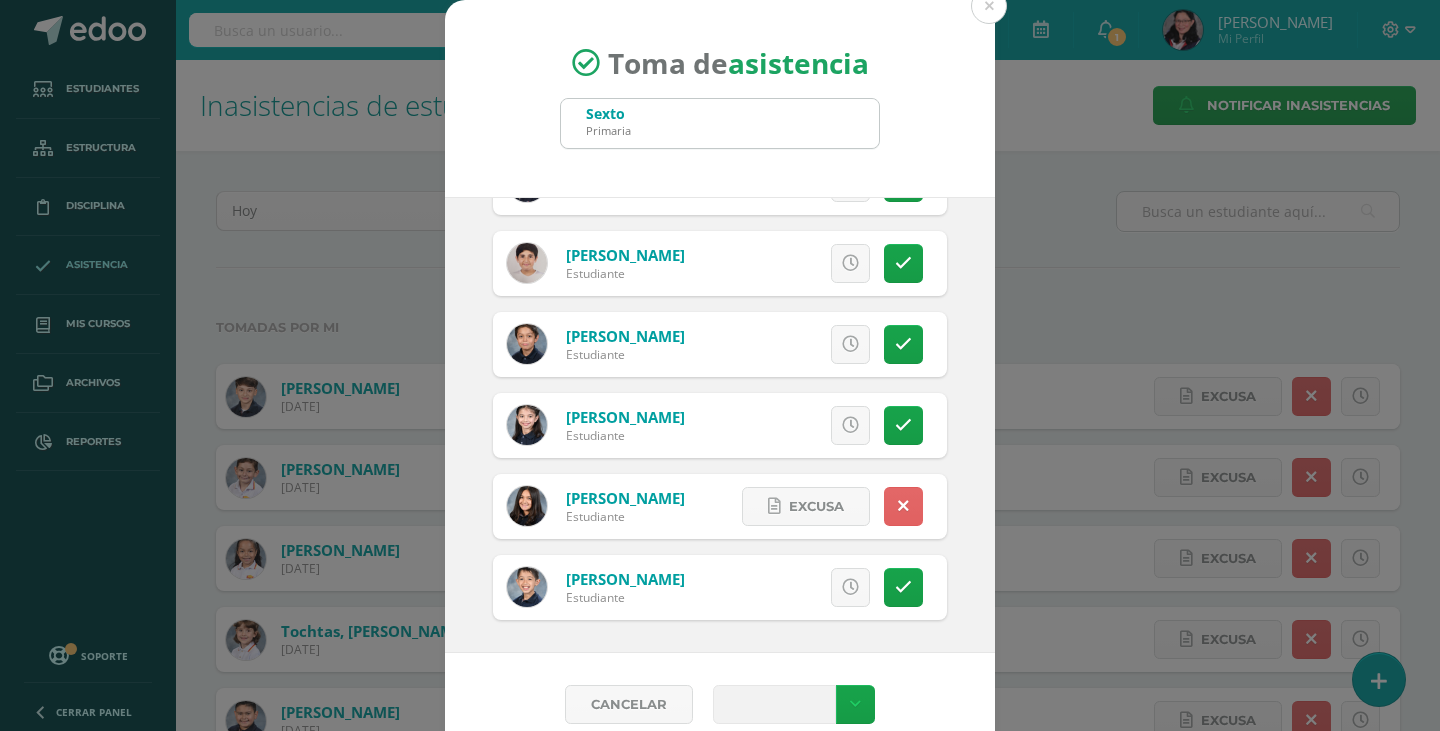 type 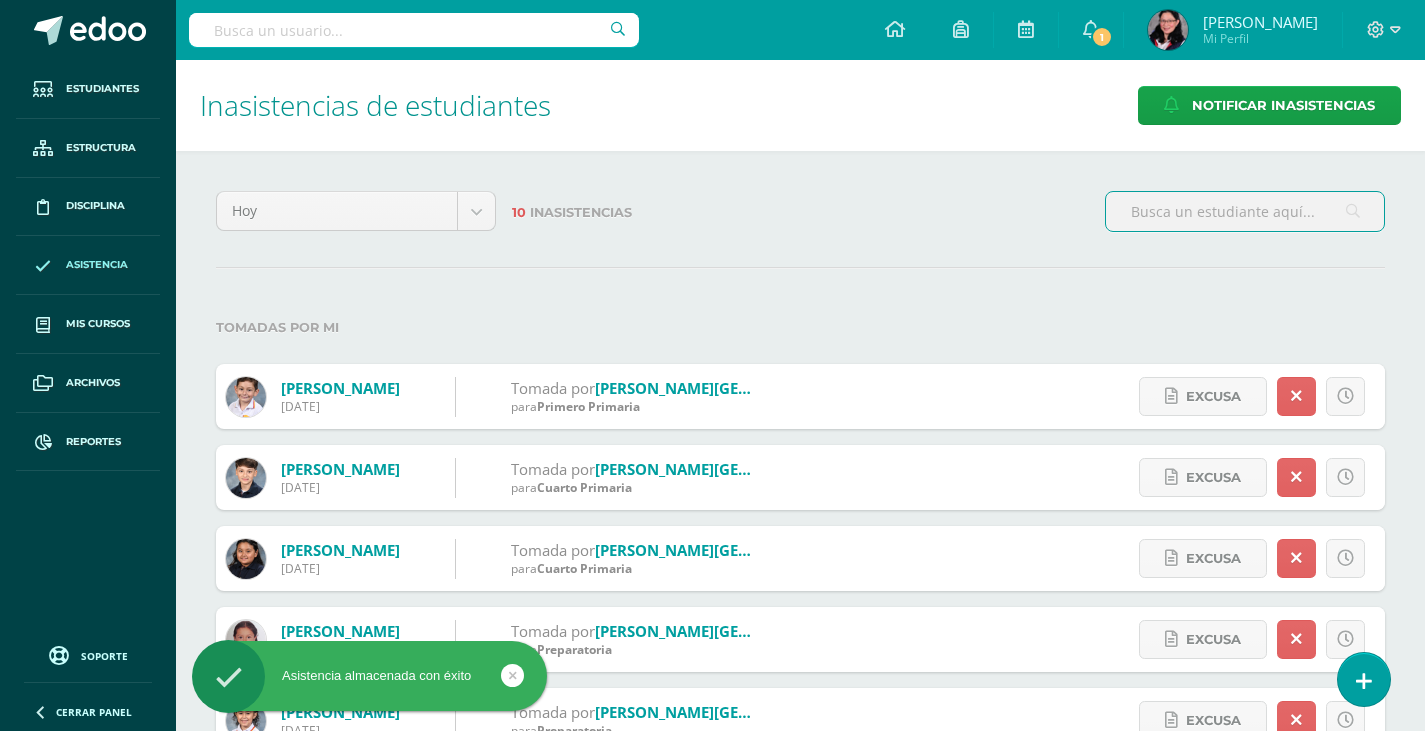 scroll, scrollTop: 0, scrollLeft: 0, axis: both 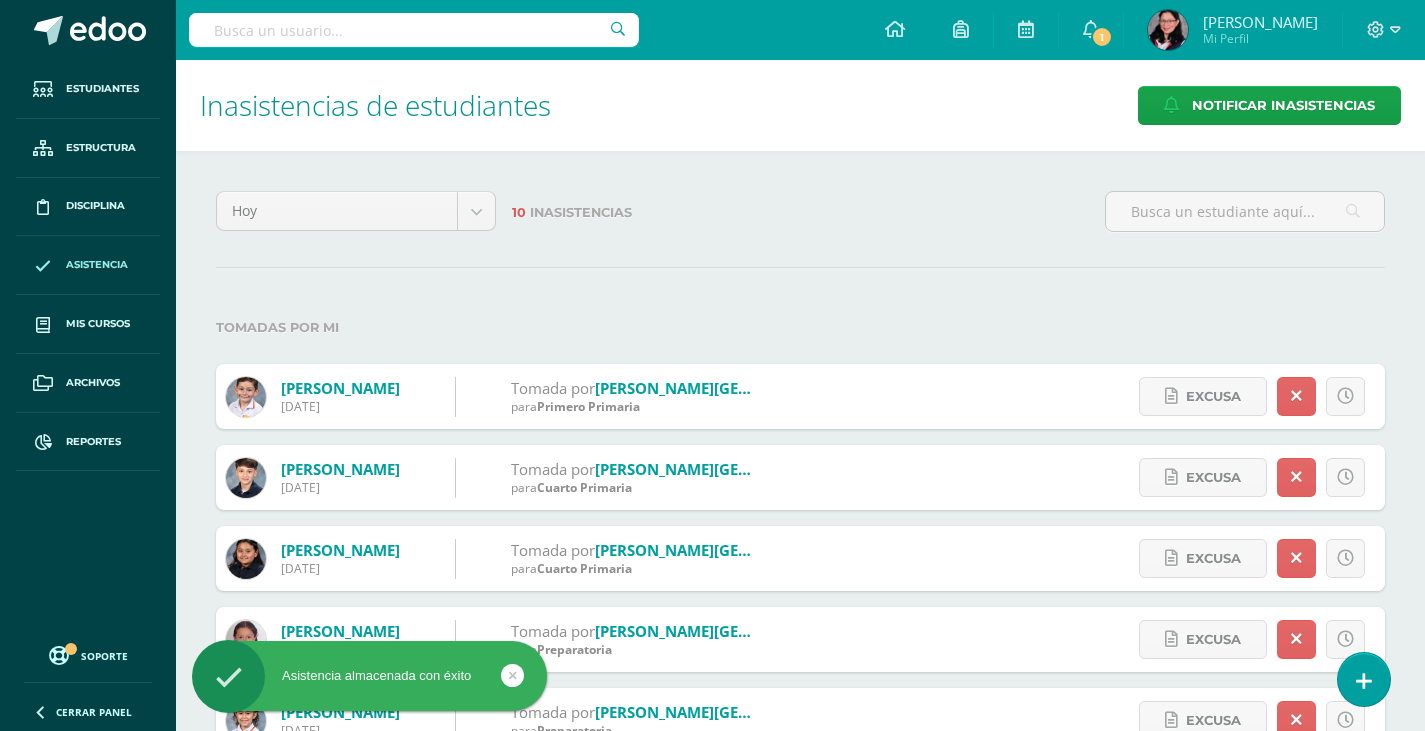 click on "[DATE]                             [DATE] Esta semana Este mes Este ciclo 10   Inasistencias Tomadas por mi
[PERSON_NAME]
[DATE]
Tomada por
[PERSON_NAME][GEOGRAPHIC_DATA]
para
Primero Primaria Excusa Detalles sobre excusa: Añadir excusa a todas las inasistencias del día Cancelar [PERSON_NAME]
[DATE]
Tomada por
[PERSON_NAME][GEOGRAPHIC_DATA]
para
Cuarto Primaria Excusa Detalles sobre excusa: Añadir excusa a todas las inasistencias del día Cancelar Agregar
[PERSON_NAME]
[DATE]
Tomada por
[PERSON_NAME][GEOGRAPHIC_DATA]
para
Cuarto Primaria Excusa Detalles sobre excusa: Añadir excusa a todas las inasistencias del día Cancelar Agregar
[PERSON_NAME]
Tomada por
para
Mo Tu" at bounding box center (800, 711) 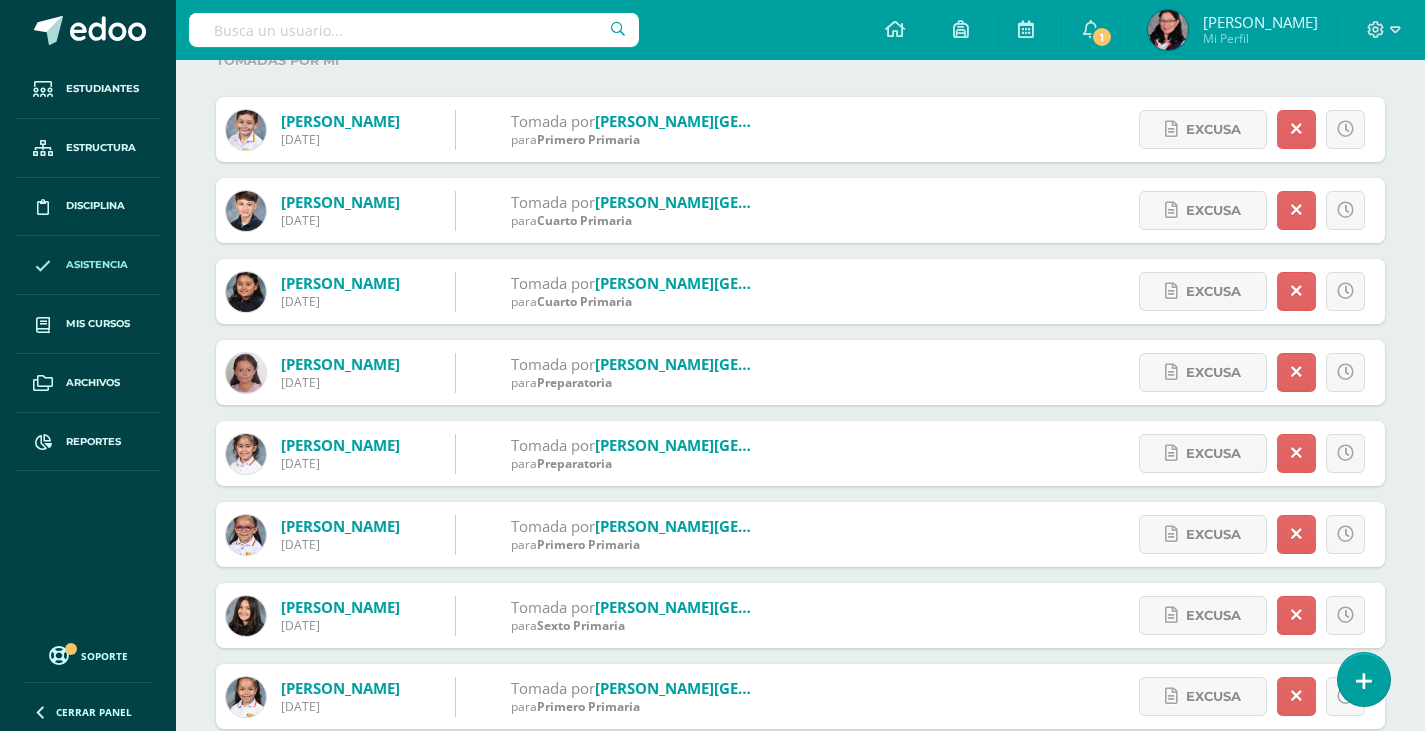 scroll, scrollTop: 0, scrollLeft: 0, axis: both 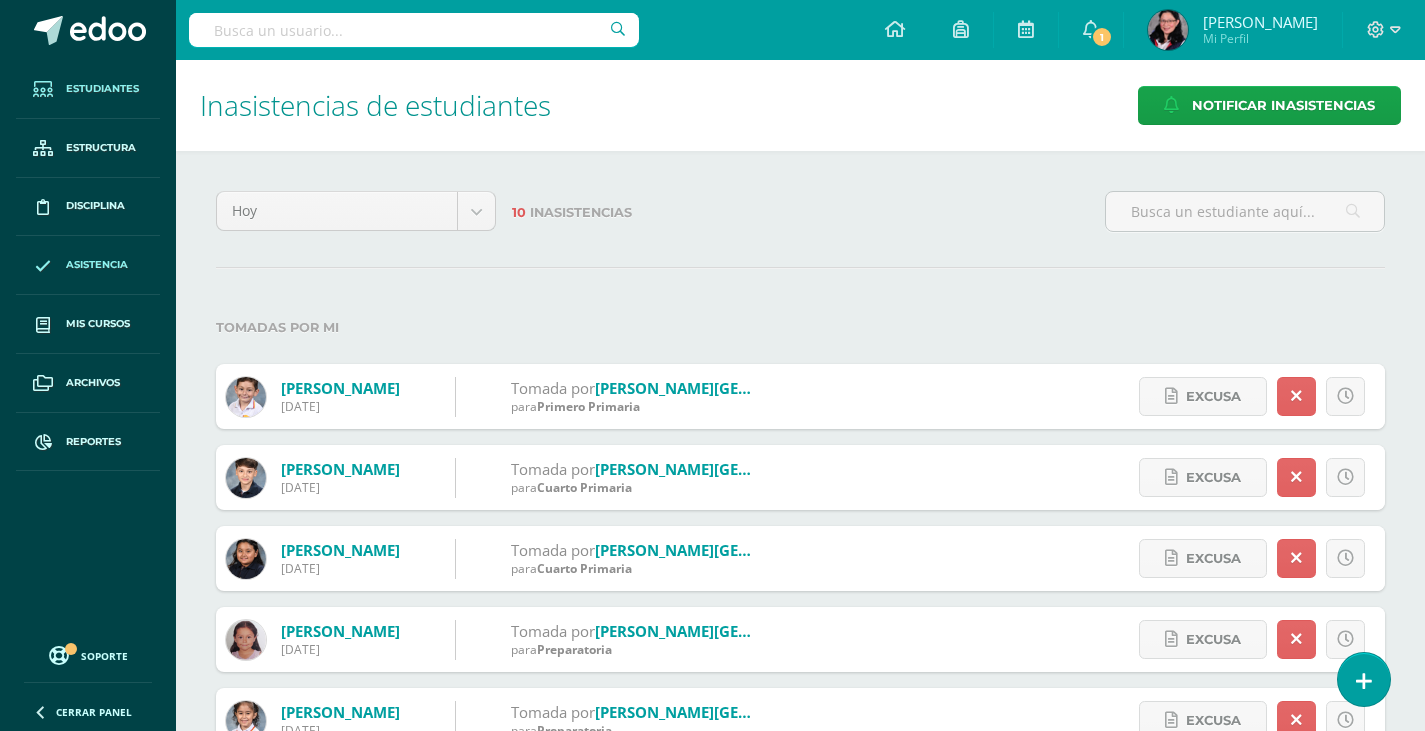 click on "Estudiantes" at bounding box center [102, 89] 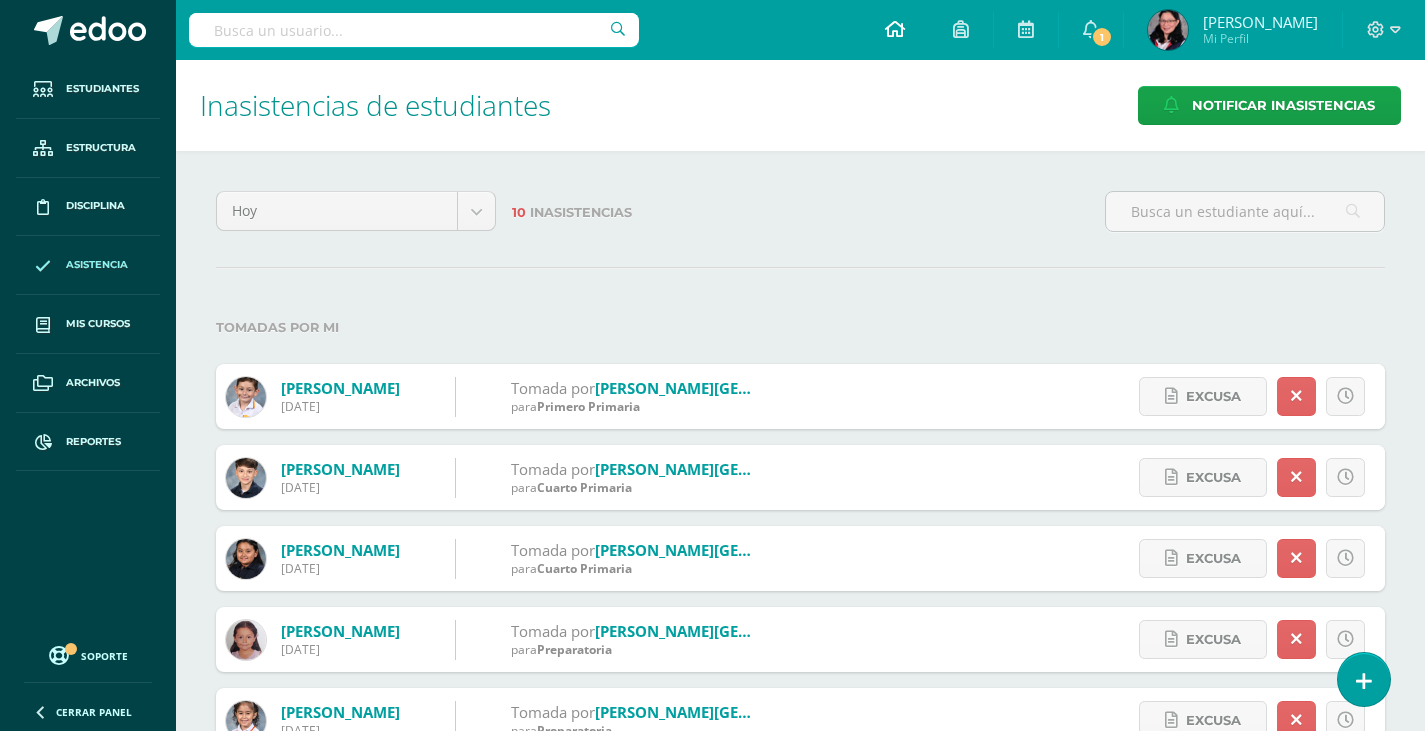 click at bounding box center [895, 29] 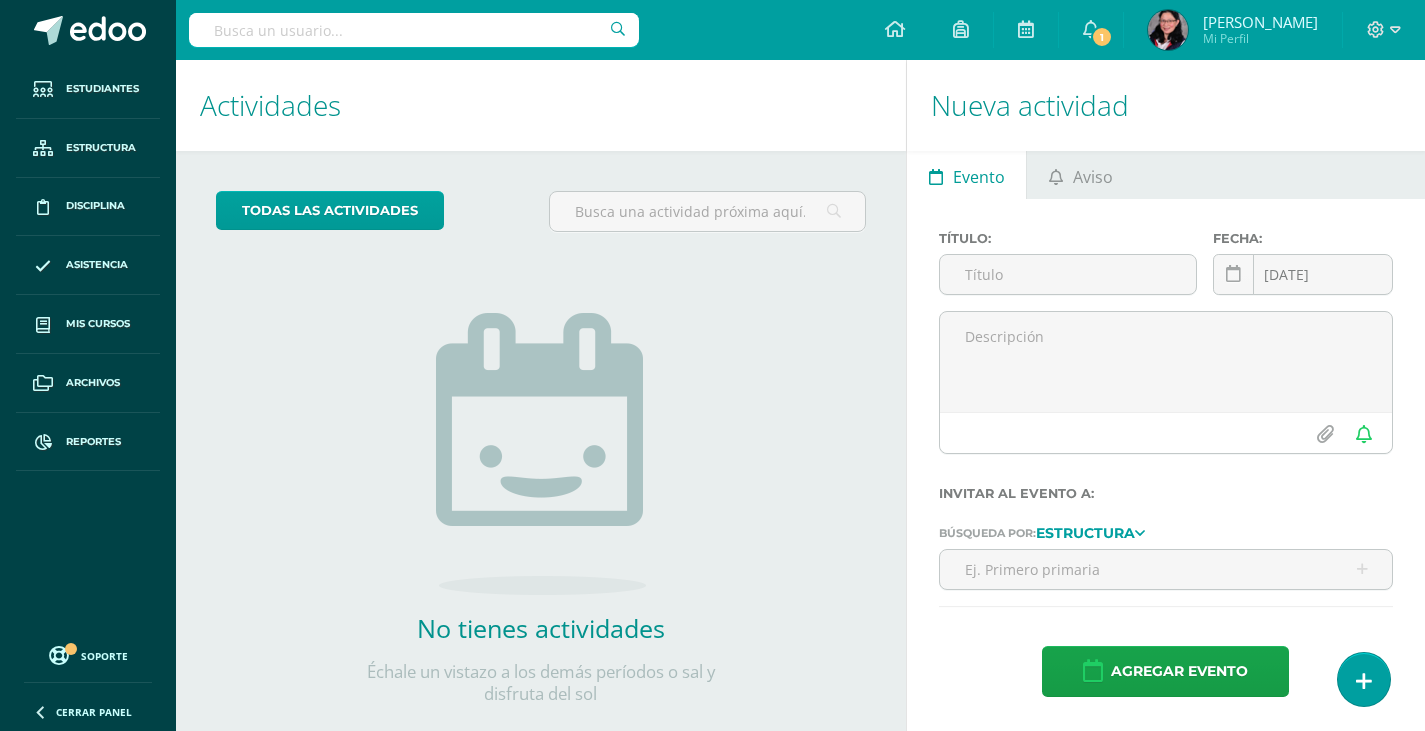 scroll, scrollTop: 0, scrollLeft: 0, axis: both 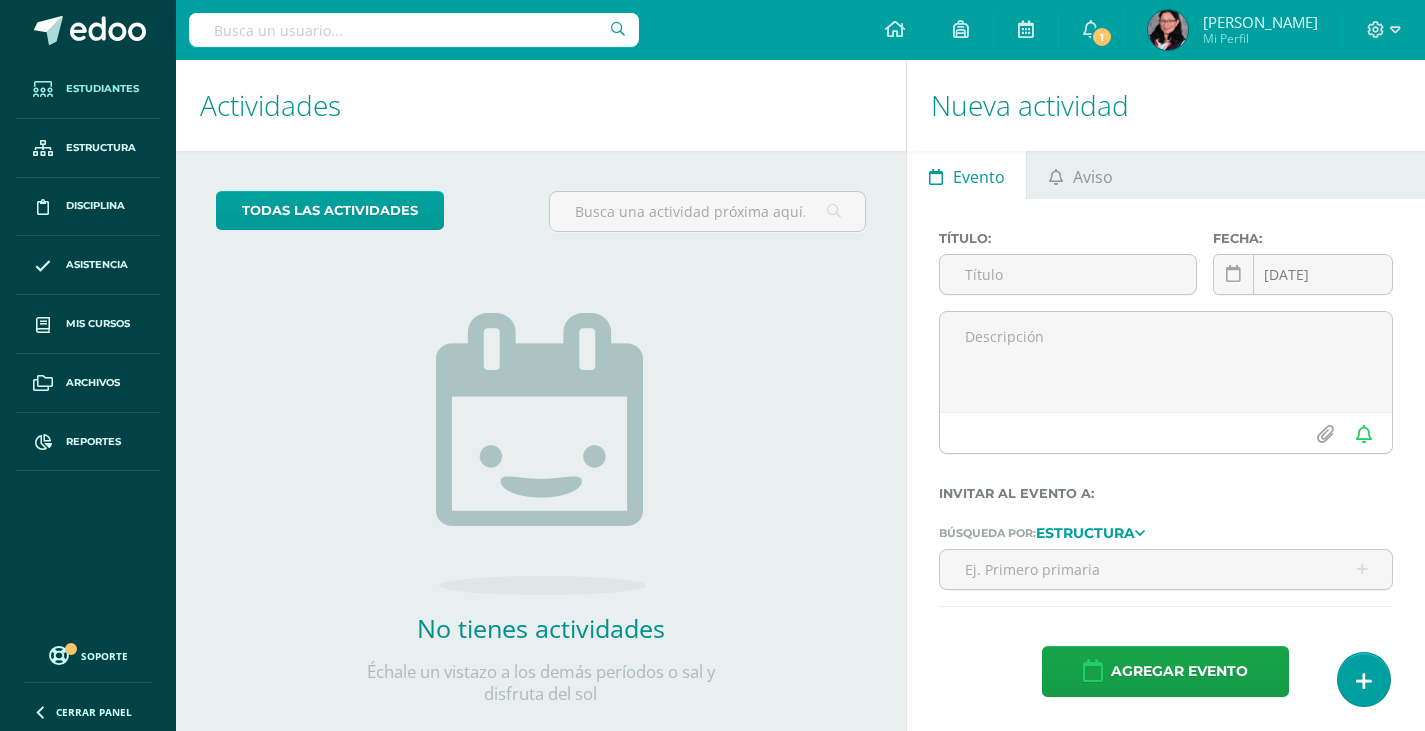 click on "Estudiantes" at bounding box center [102, 89] 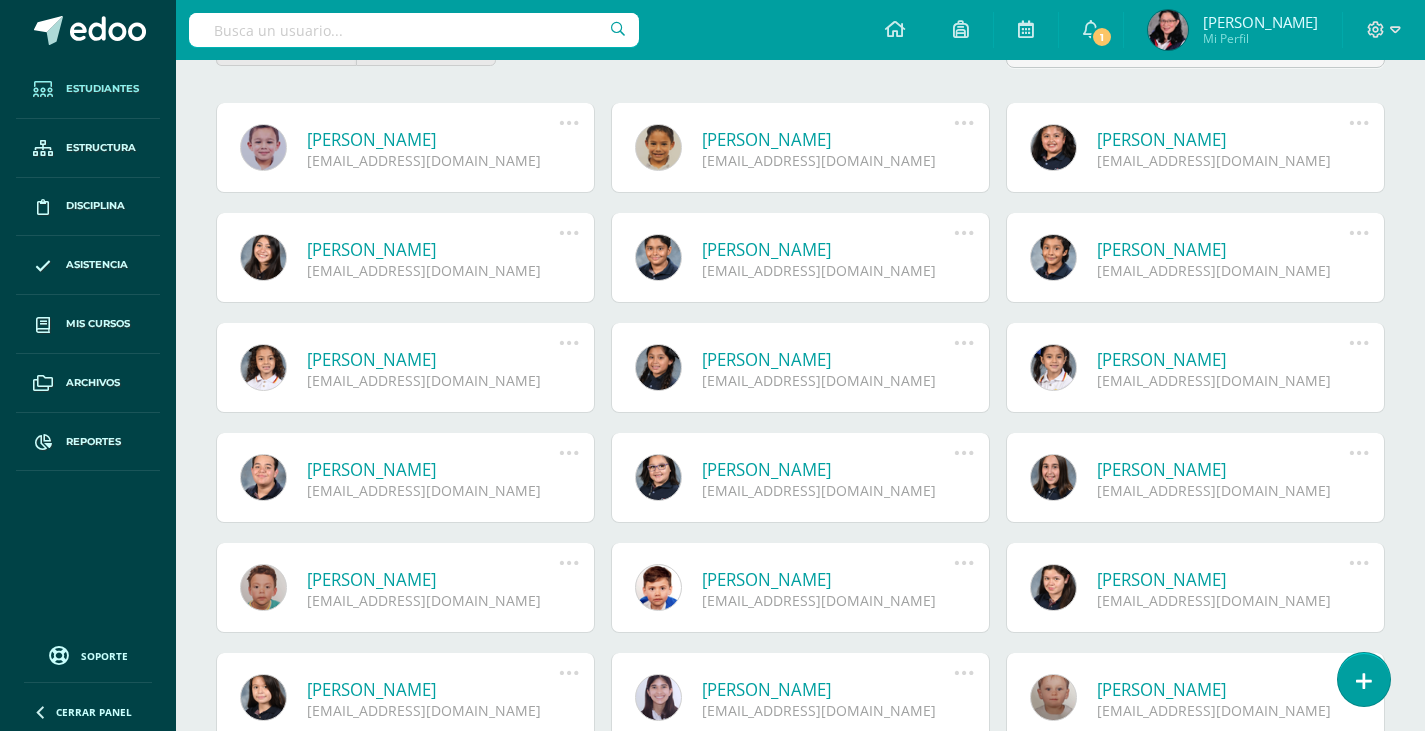 scroll, scrollTop: 0, scrollLeft: 0, axis: both 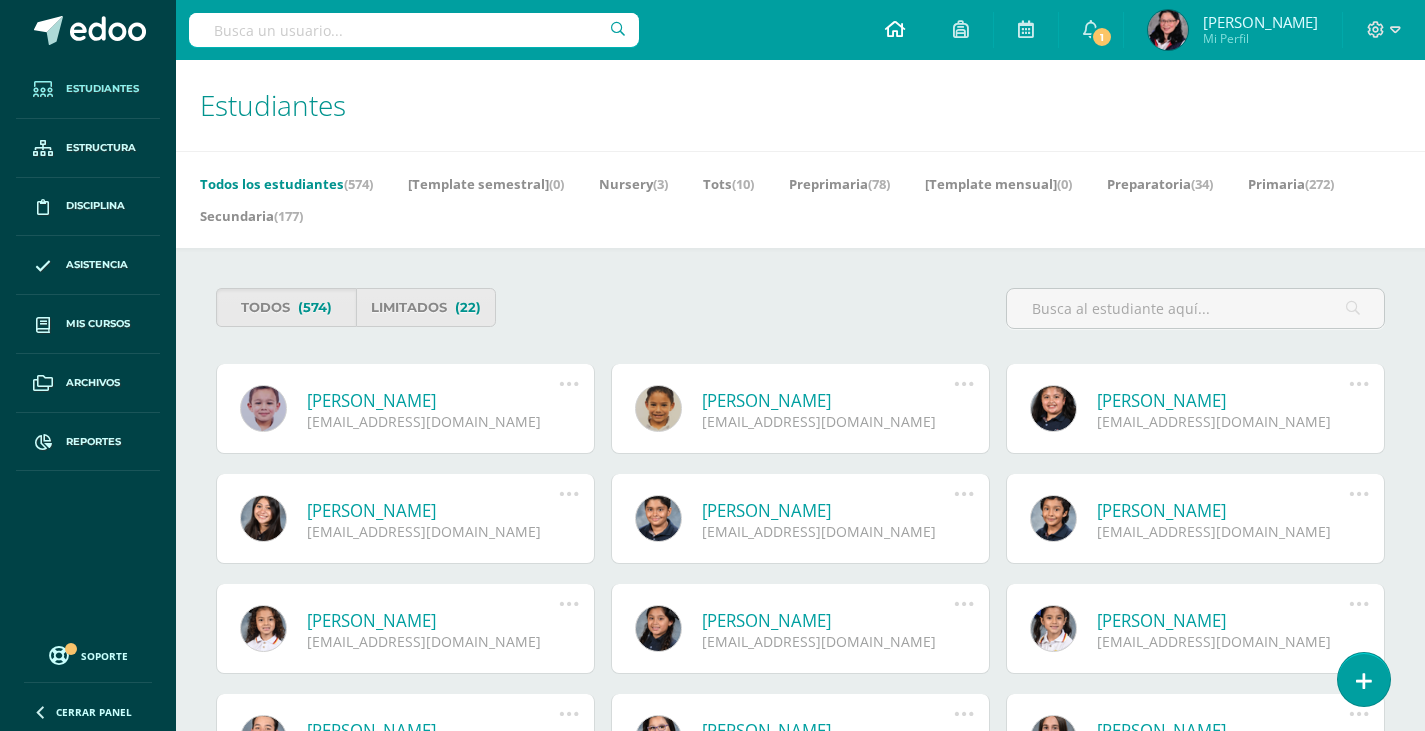 click at bounding box center (895, 30) 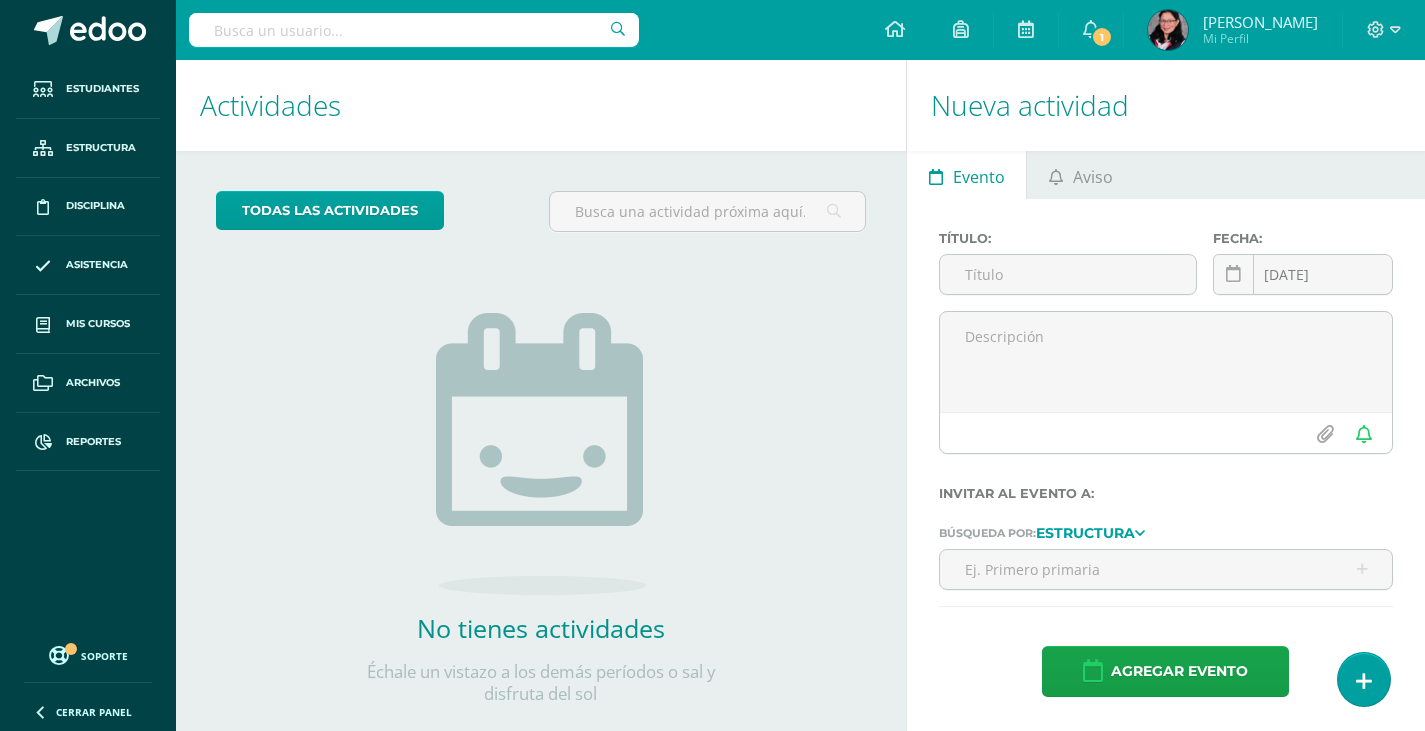 scroll, scrollTop: 0, scrollLeft: 0, axis: both 